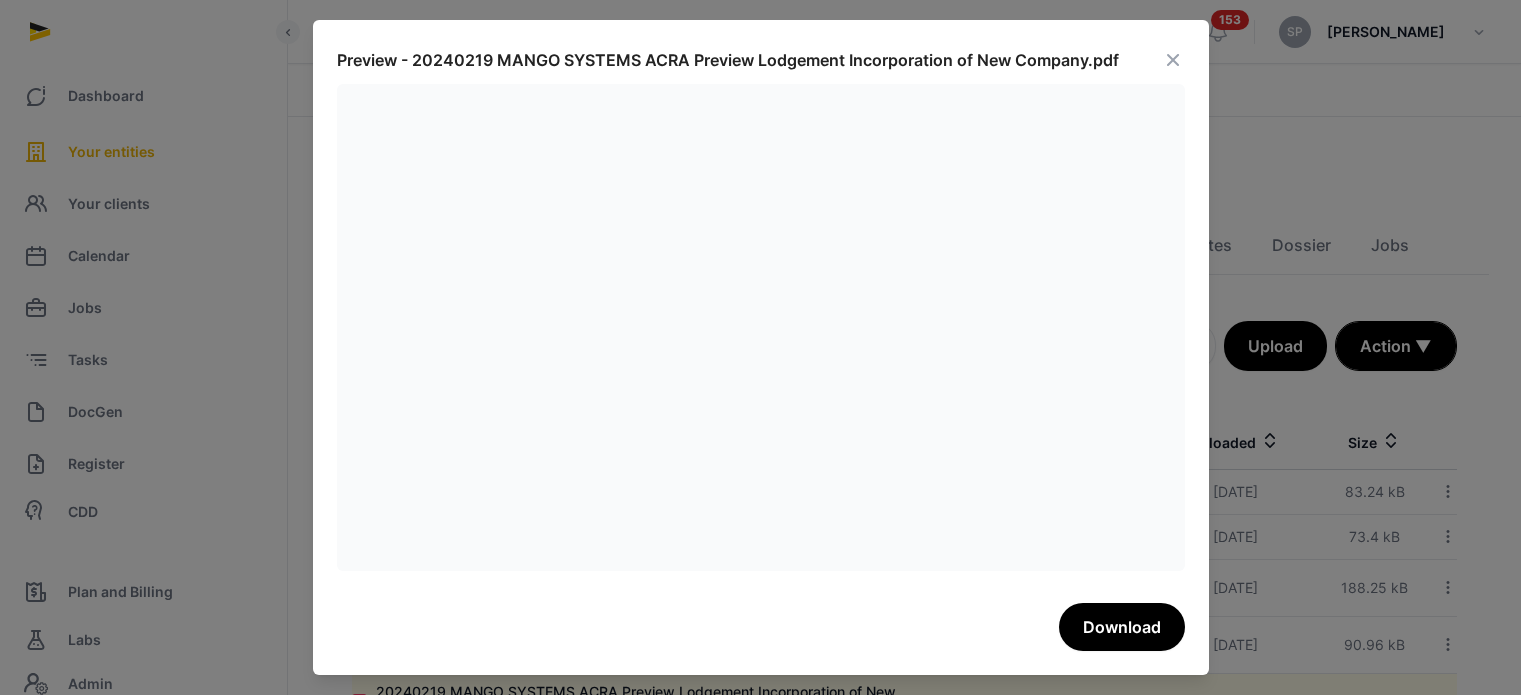 click at bounding box center [1173, 60] 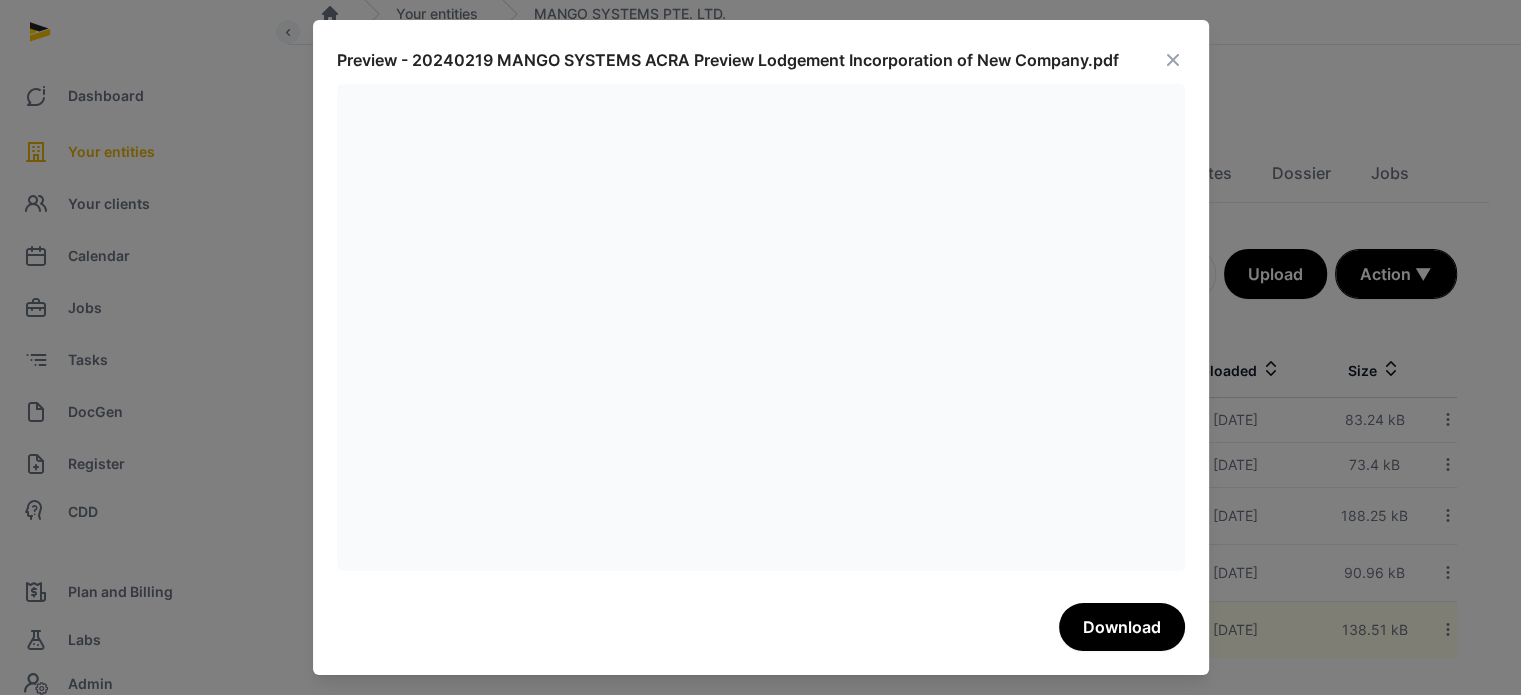 scroll, scrollTop: 0, scrollLeft: 0, axis: both 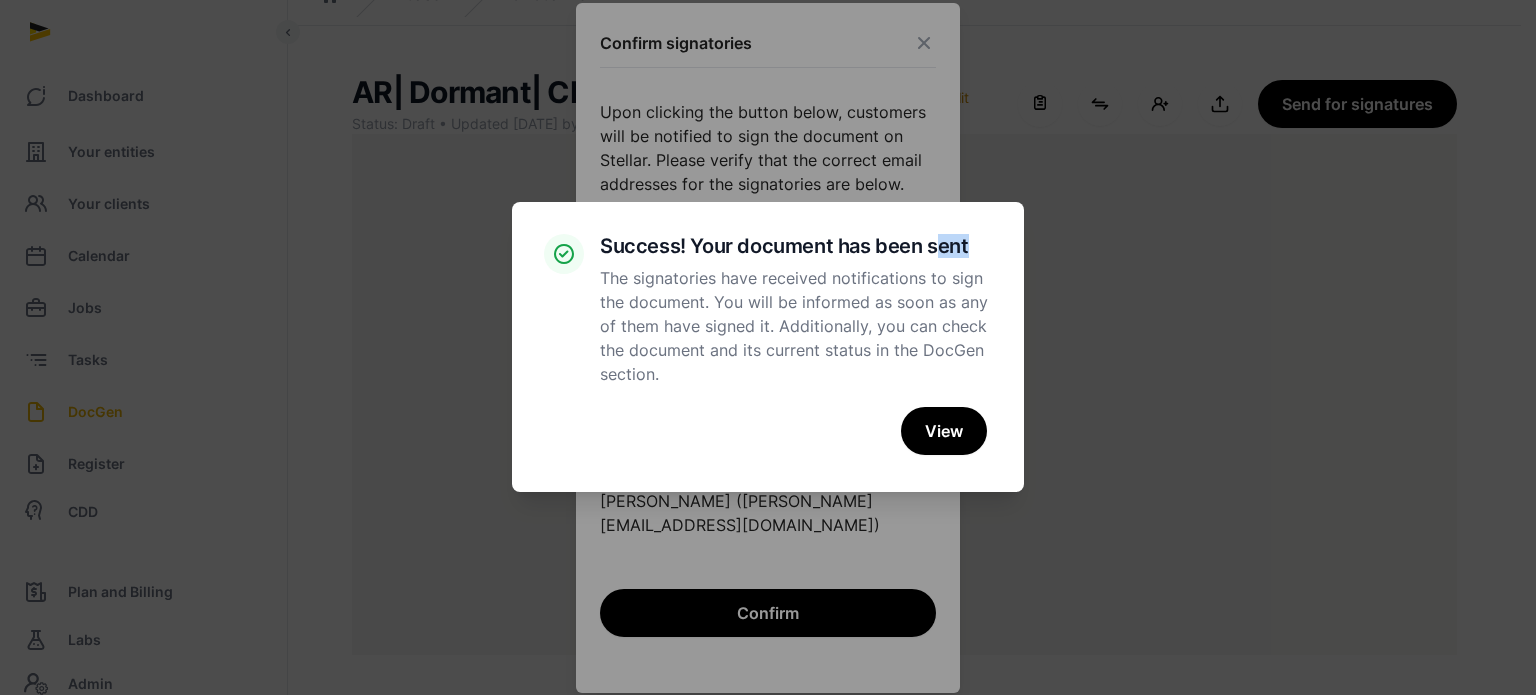 drag, startPoint x: 993, startPoint y: 34, endPoint x: 935, endPoint y: 62, distance: 64.40497 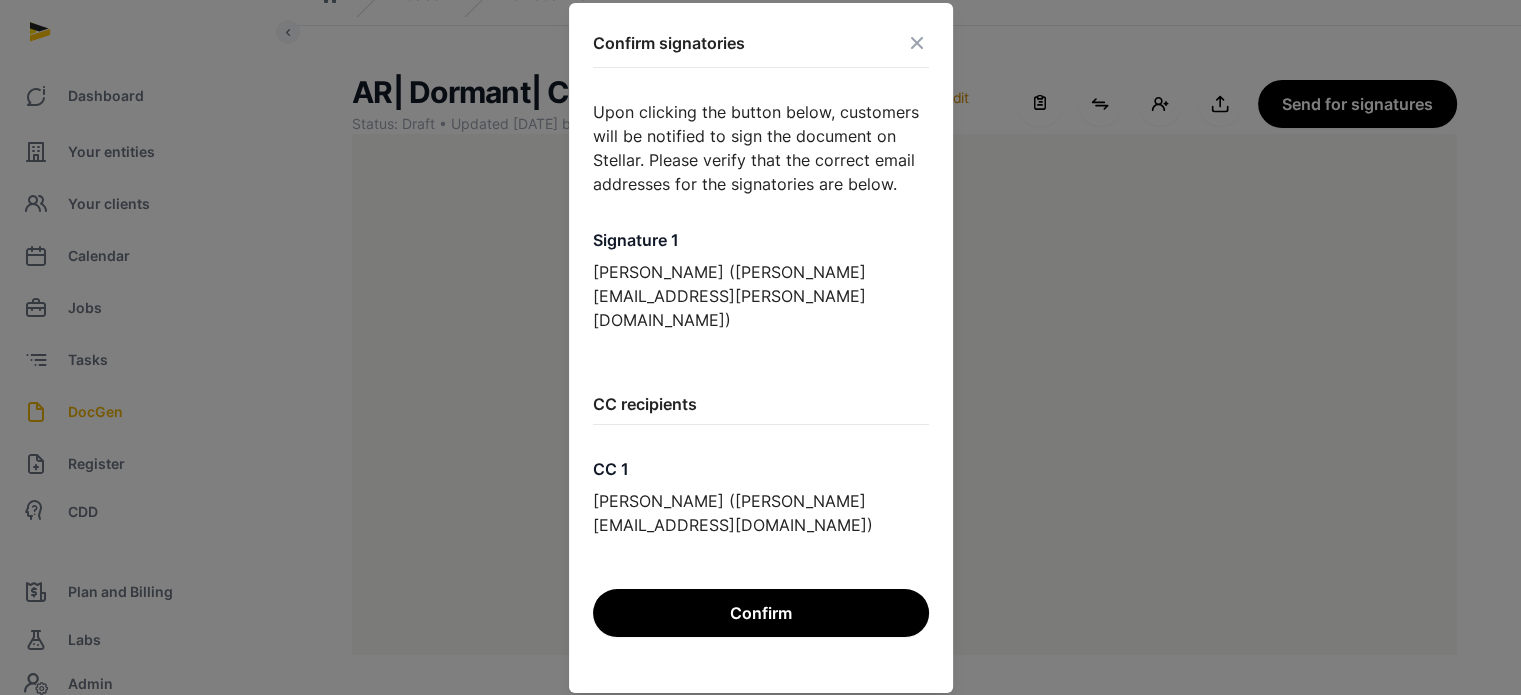 drag, startPoint x: 935, startPoint y: 62, endPoint x: 906, endPoint y: 73, distance: 31.016125 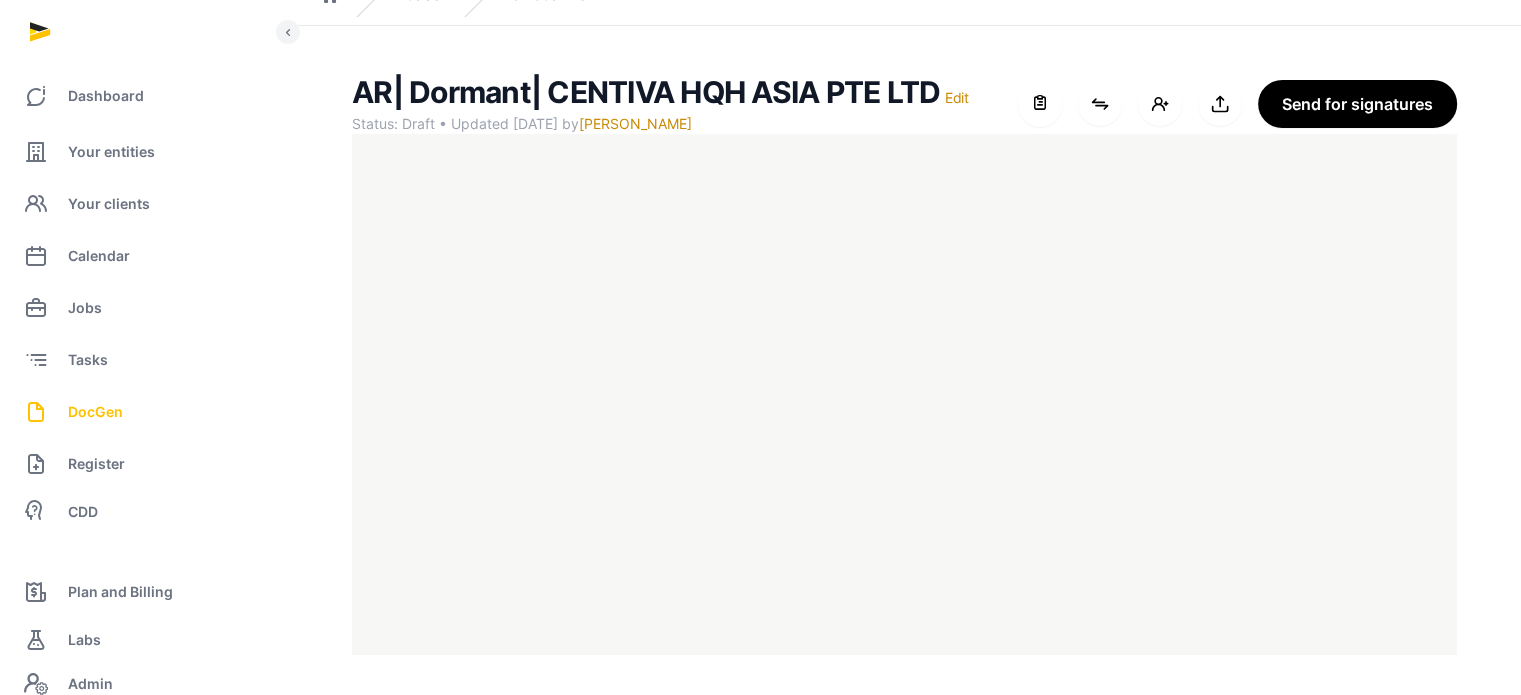 click on "DocGen" at bounding box center (143, 412) 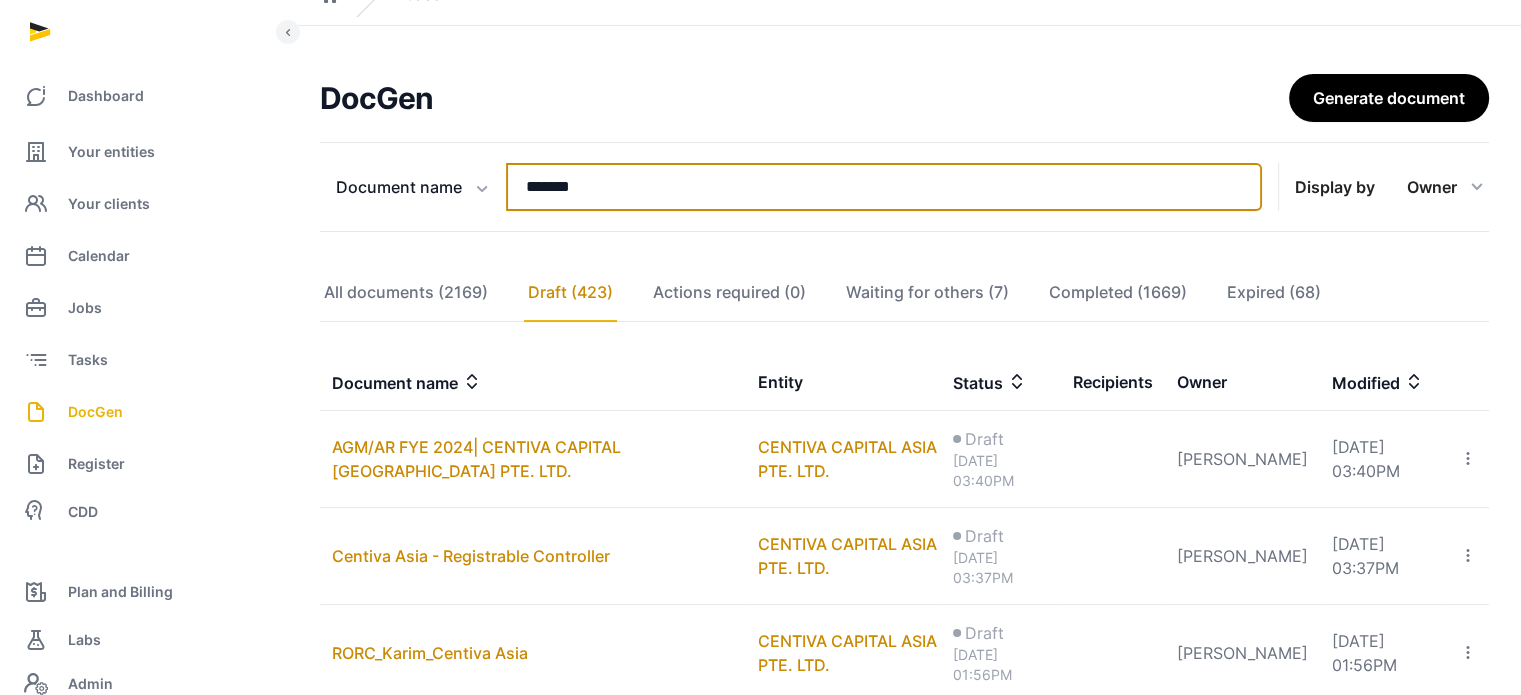 click on "*******" at bounding box center (884, 187) 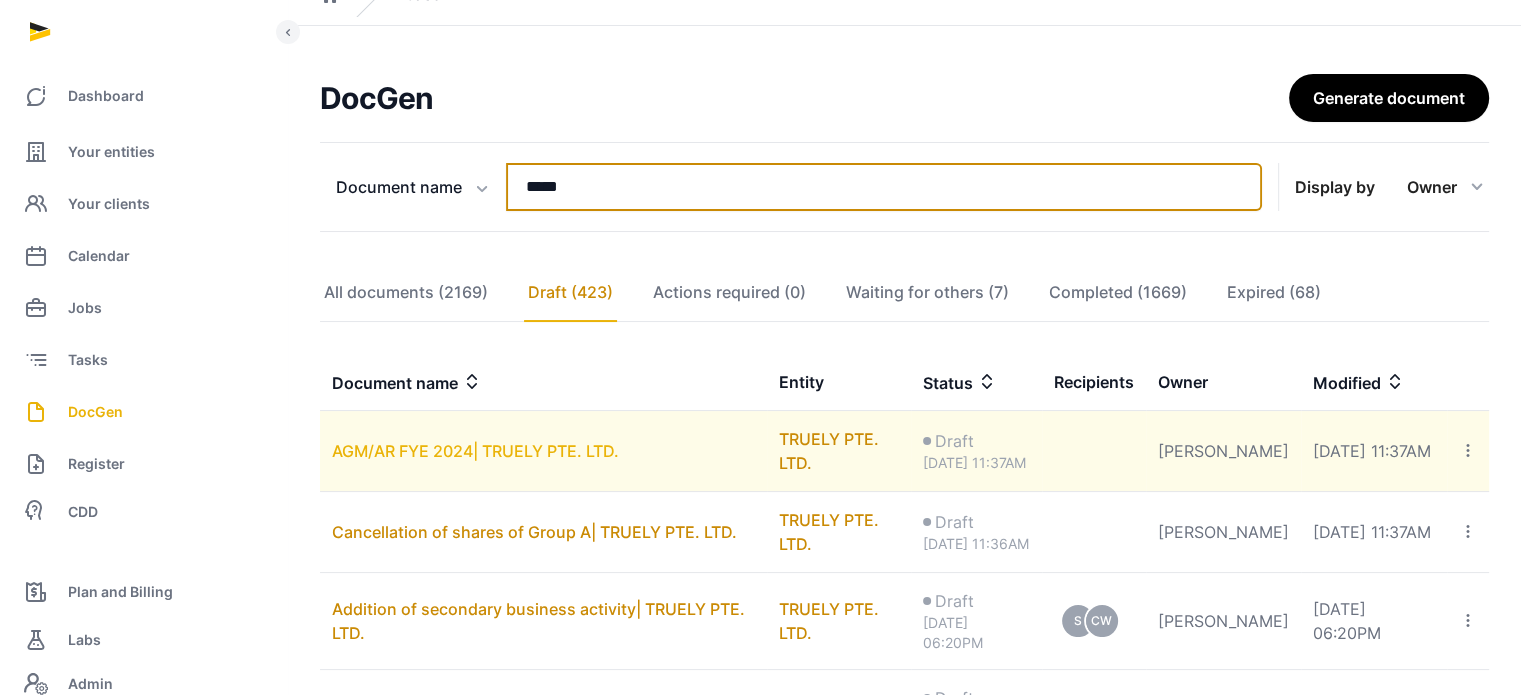 type on "*****" 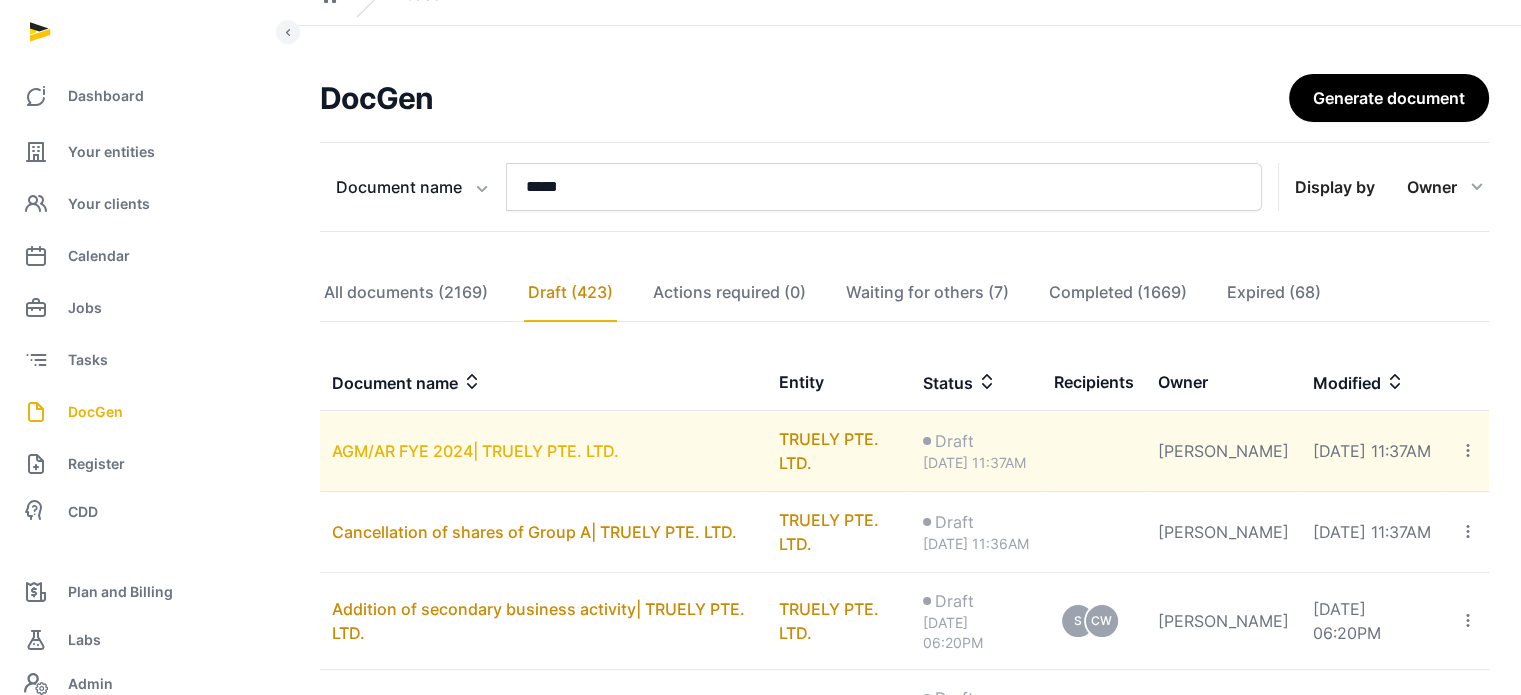 click on "AGM/AR FYE 2024| TRUELY PTE. LTD." at bounding box center (475, 451) 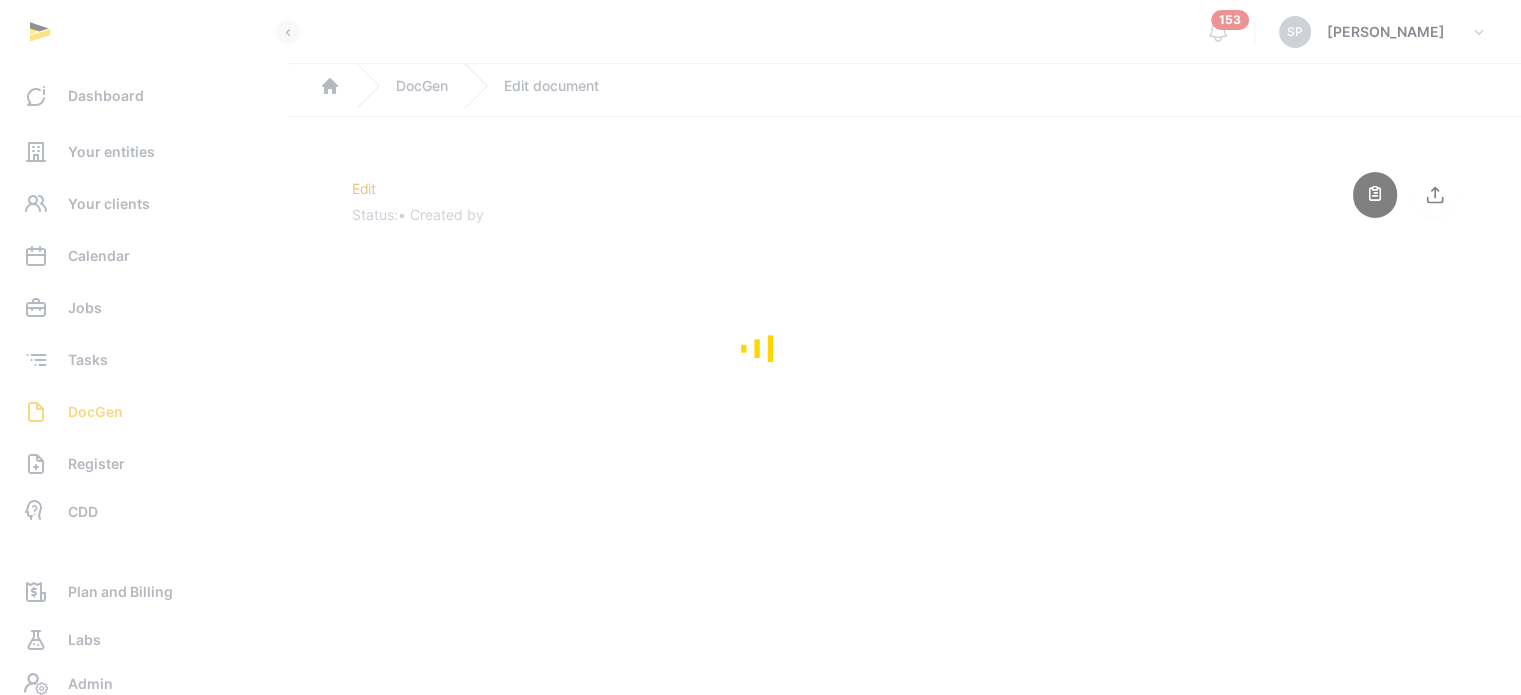 scroll, scrollTop: 0, scrollLeft: 0, axis: both 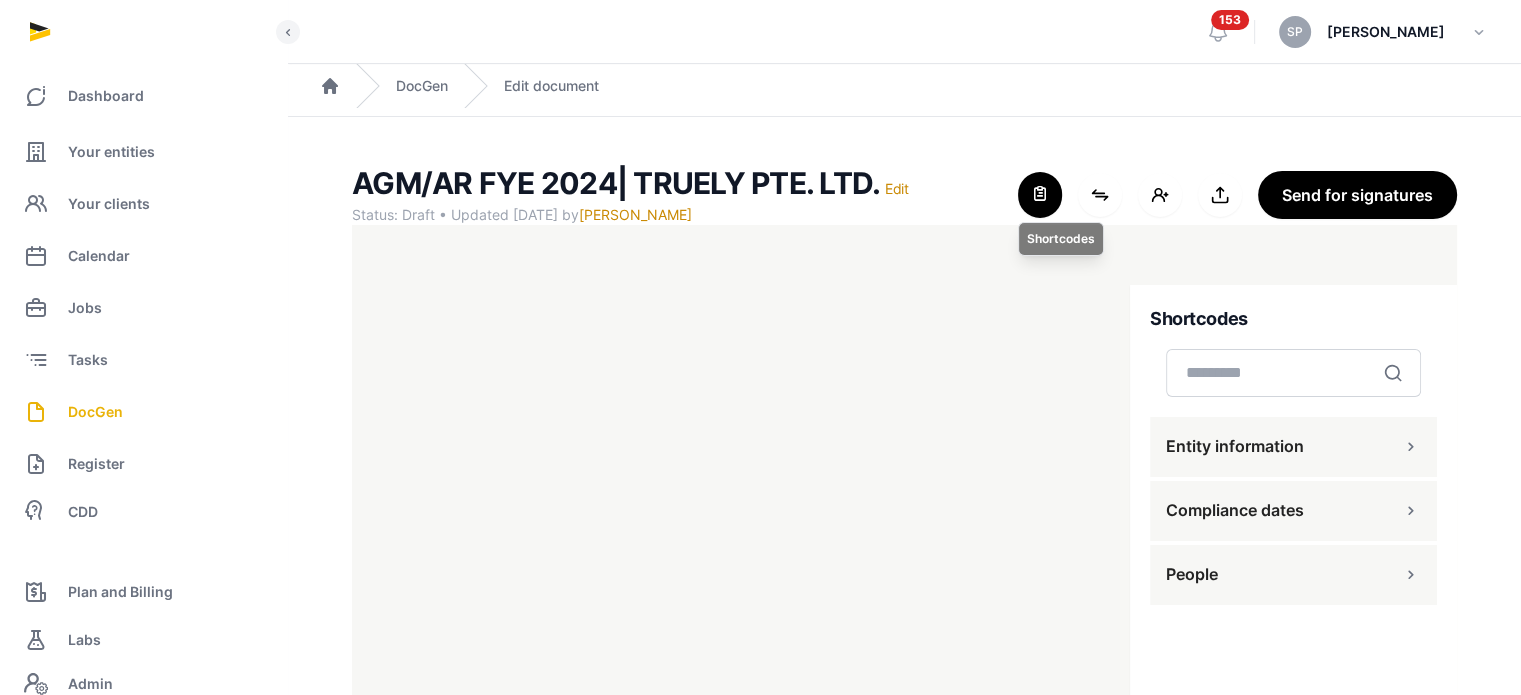 click at bounding box center (1040, 195) 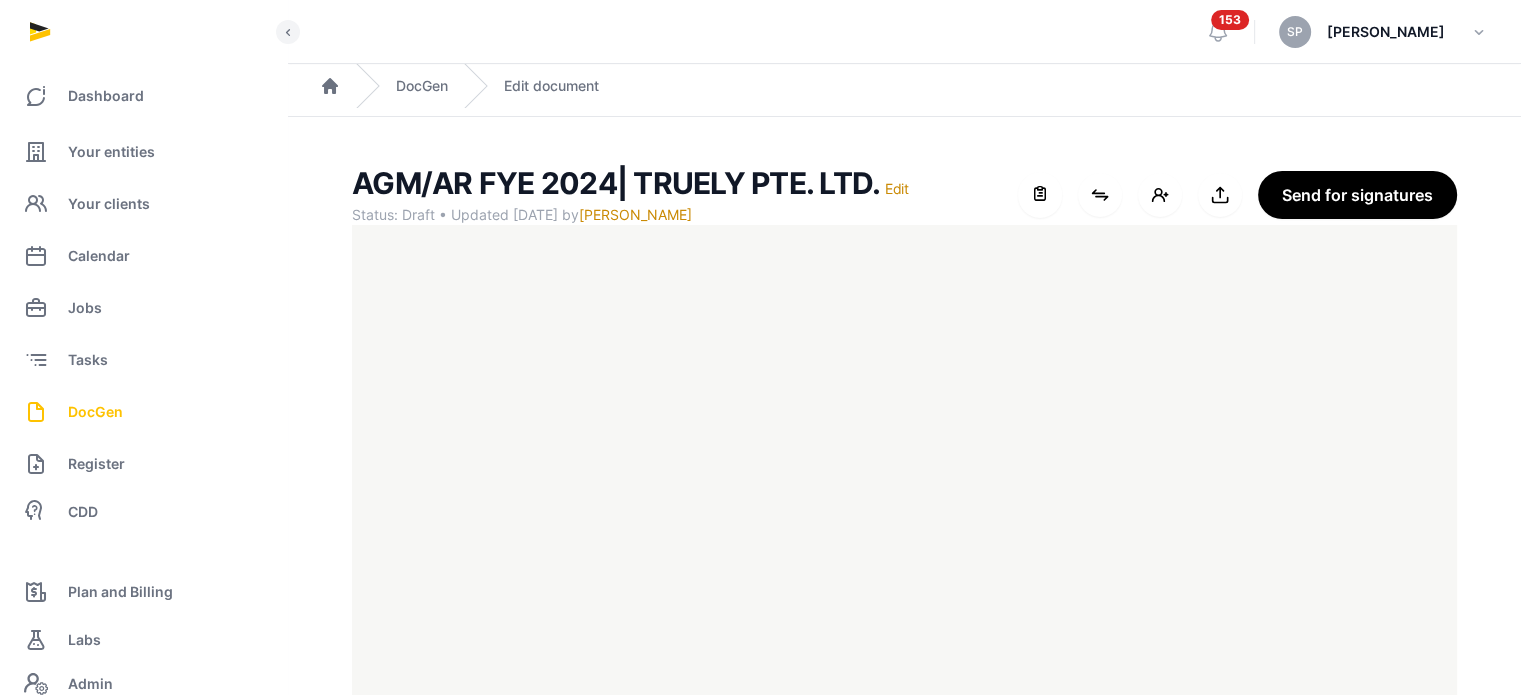 click on "DocGen" at bounding box center (95, 412) 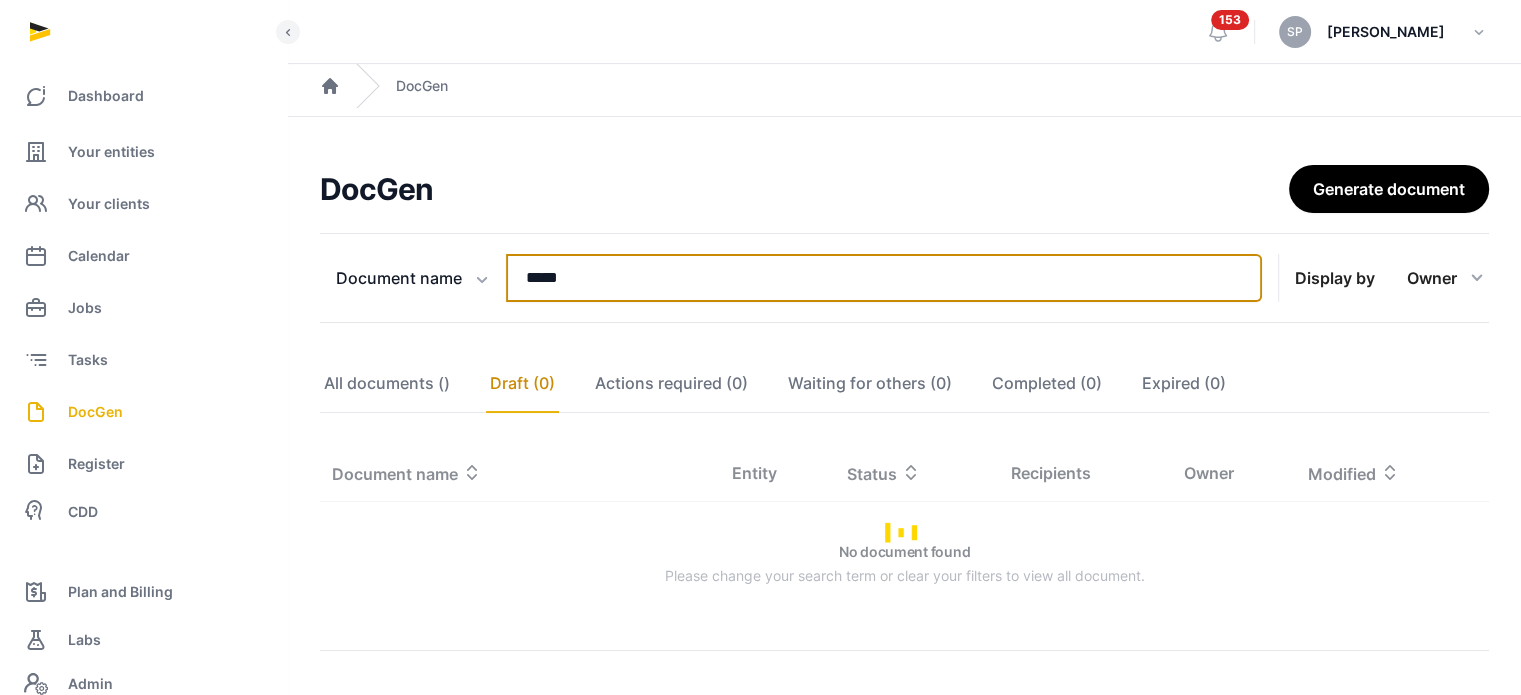 click on "*****" at bounding box center [884, 278] 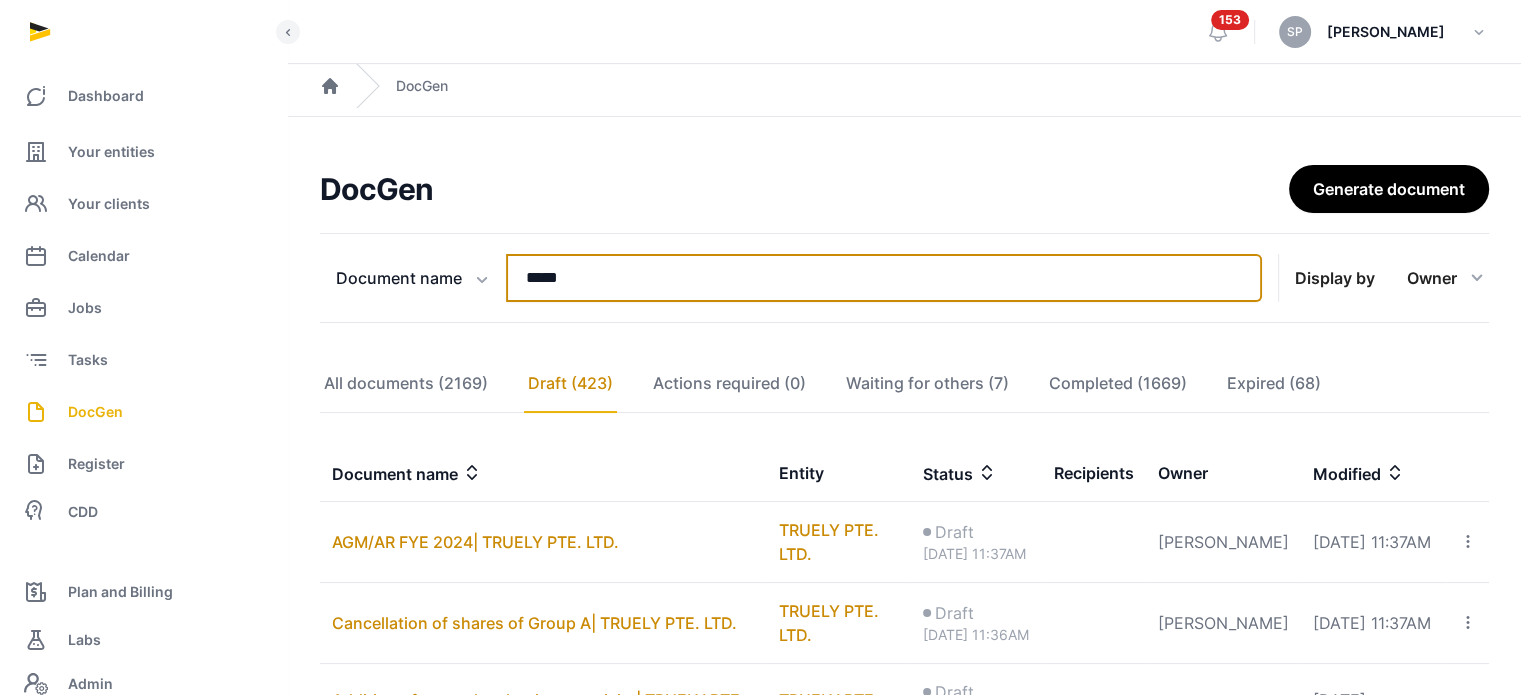 click on "*****" at bounding box center (884, 278) 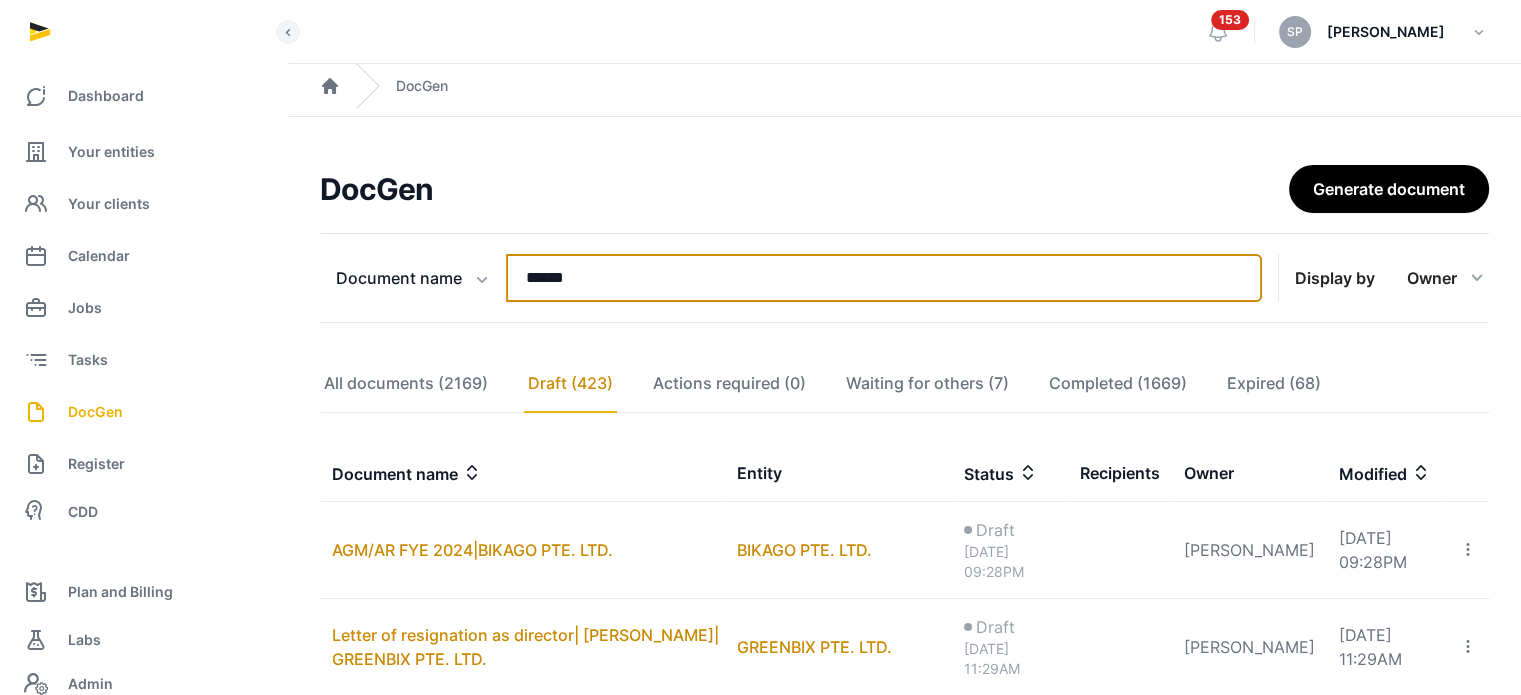 type on "******" 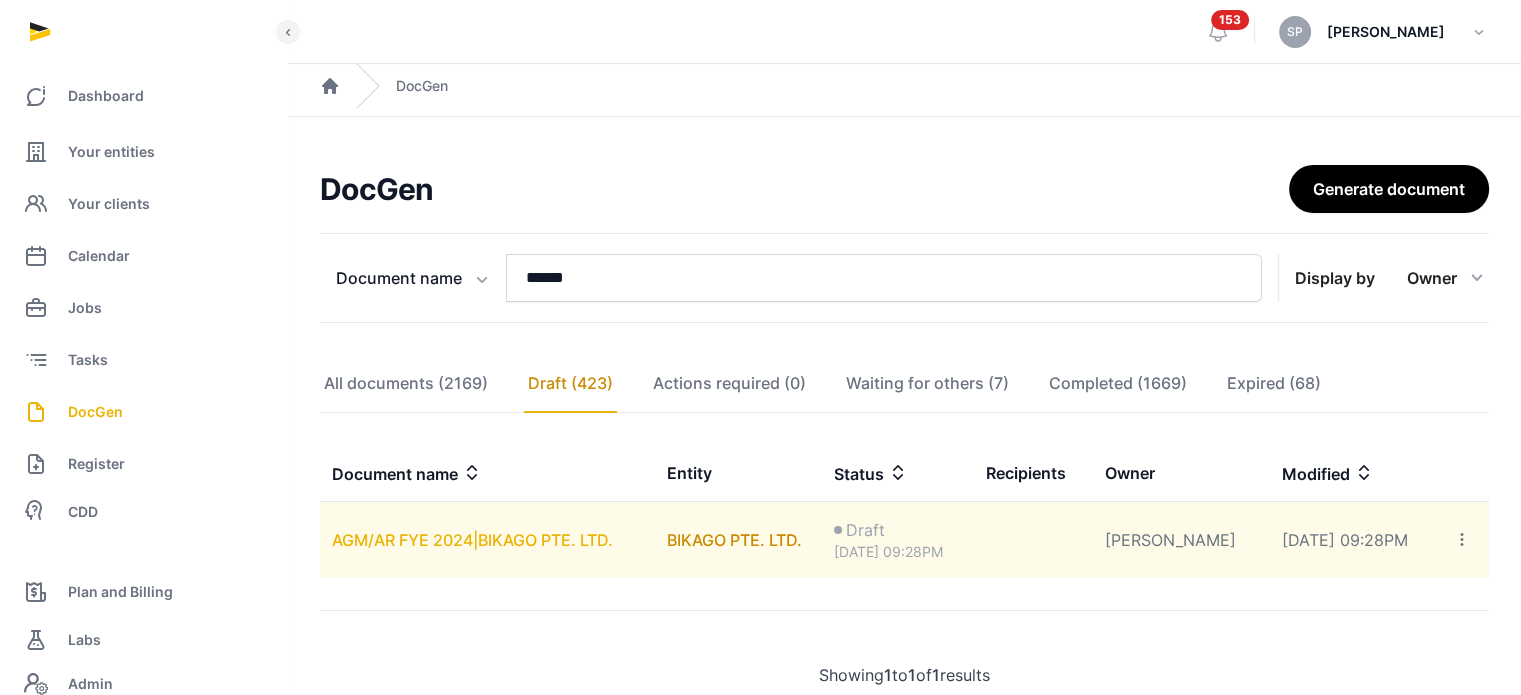 click on "AGM/AR FYE 2024|BIKAGO PTE. LTD." at bounding box center (472, 540) 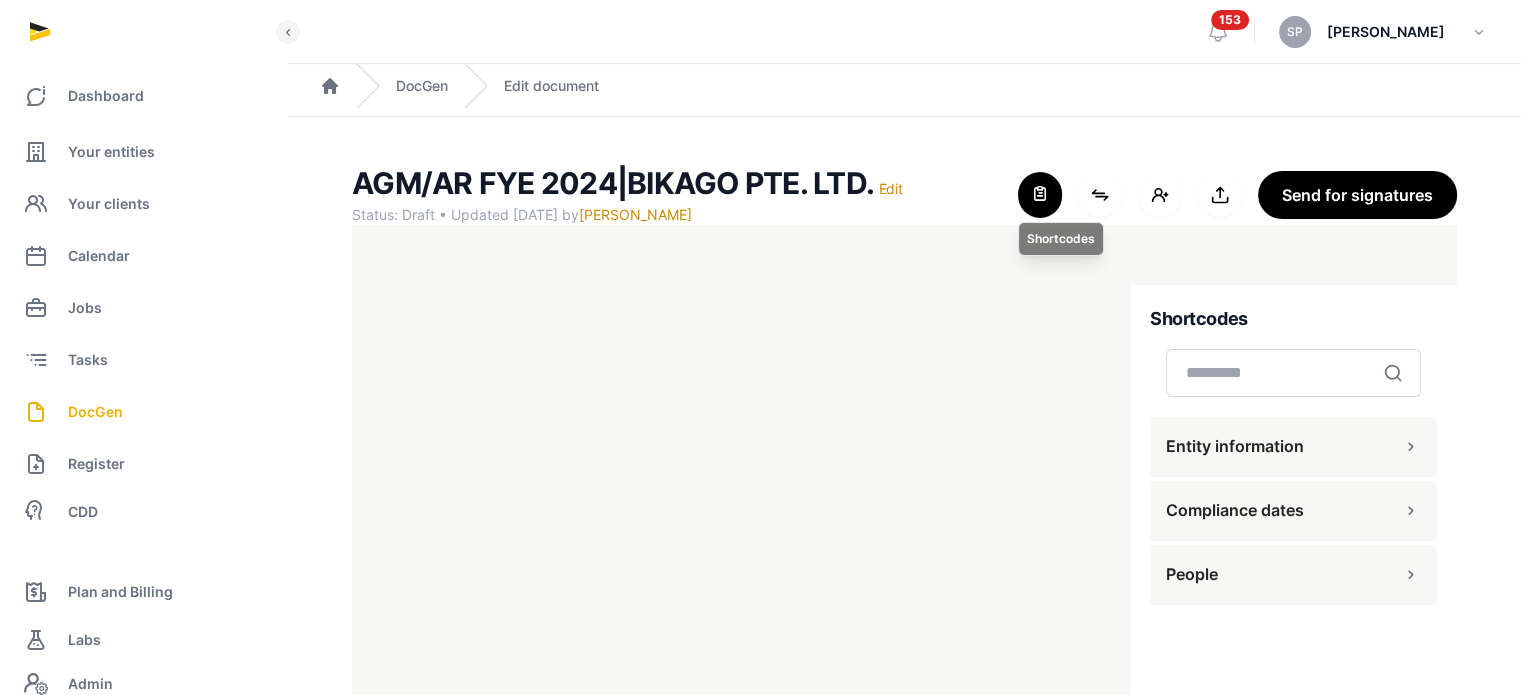 click at bounding box center (1040, 195) 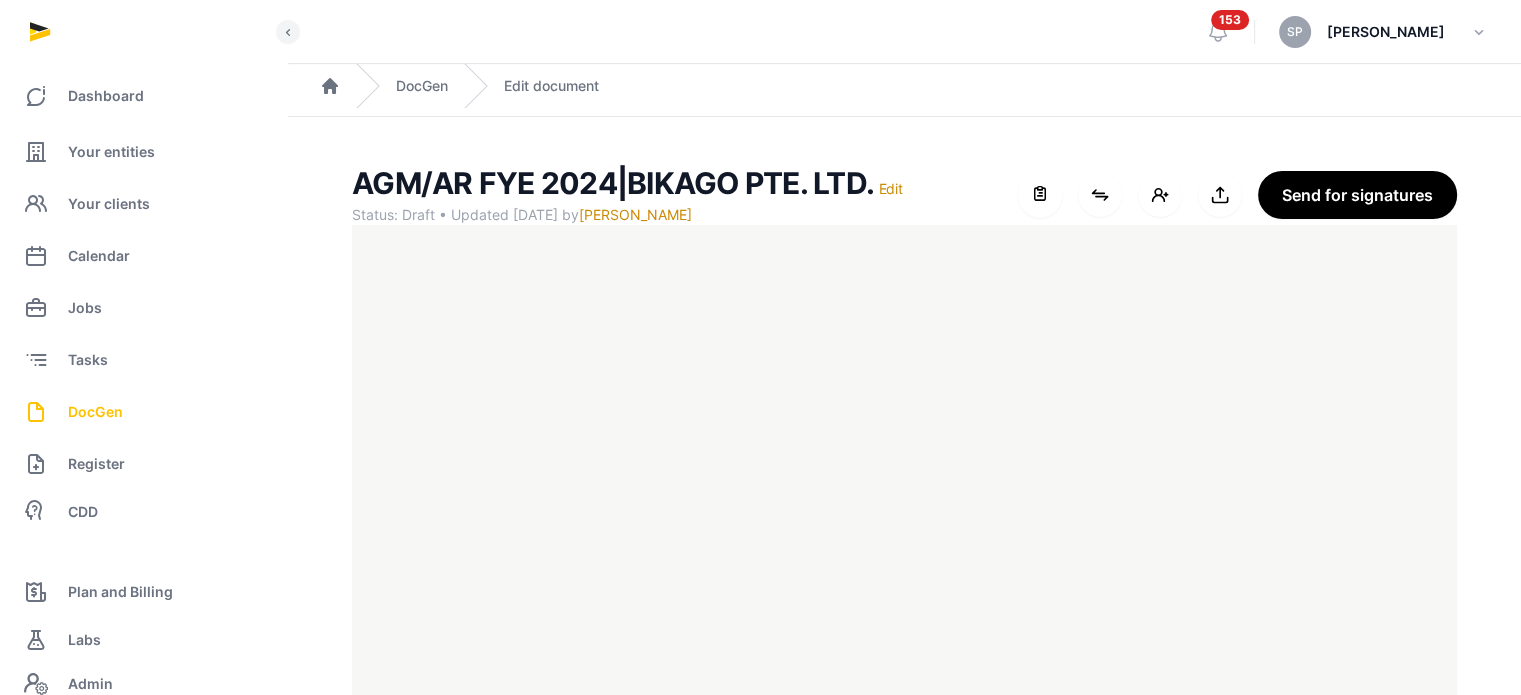 click on "DocGen" at bounding box center (95, 412) 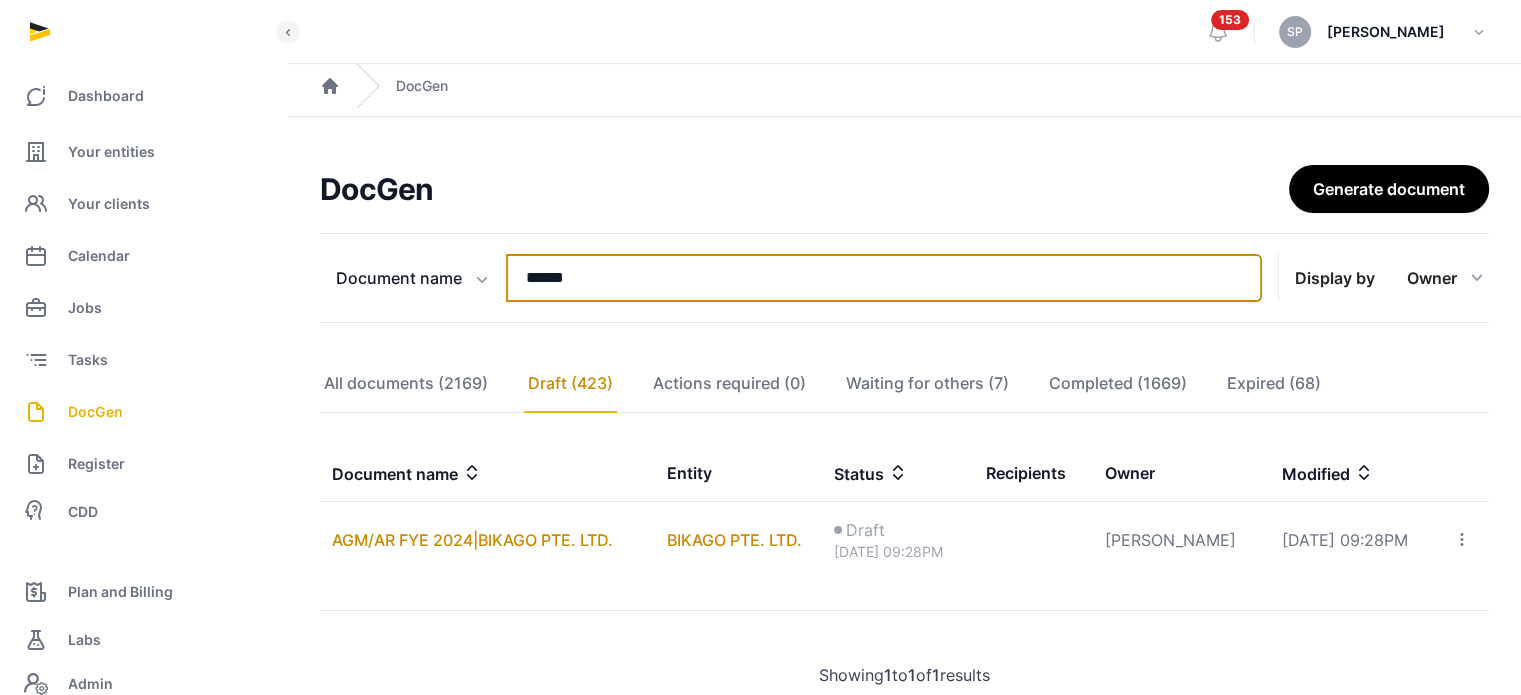 click on "******" at bounding box center (884, 278) 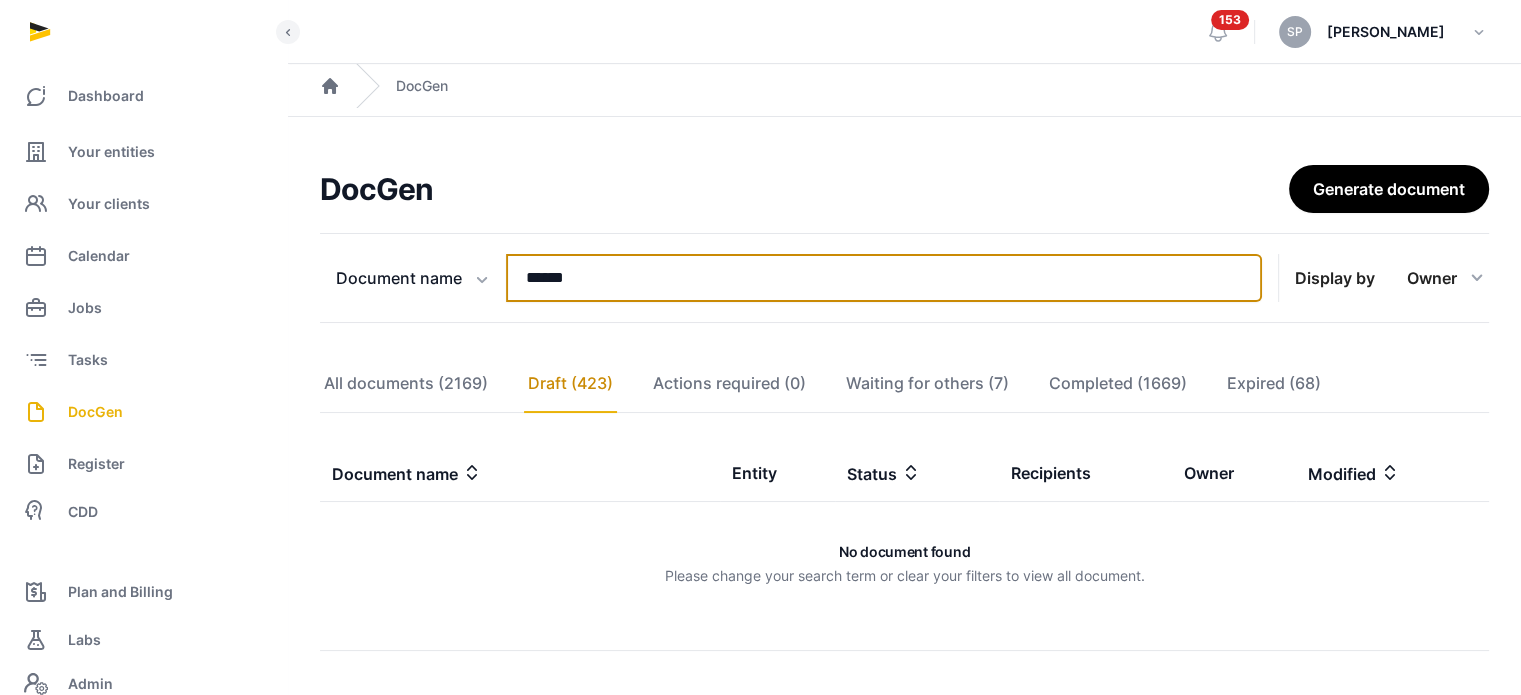 type on "******" 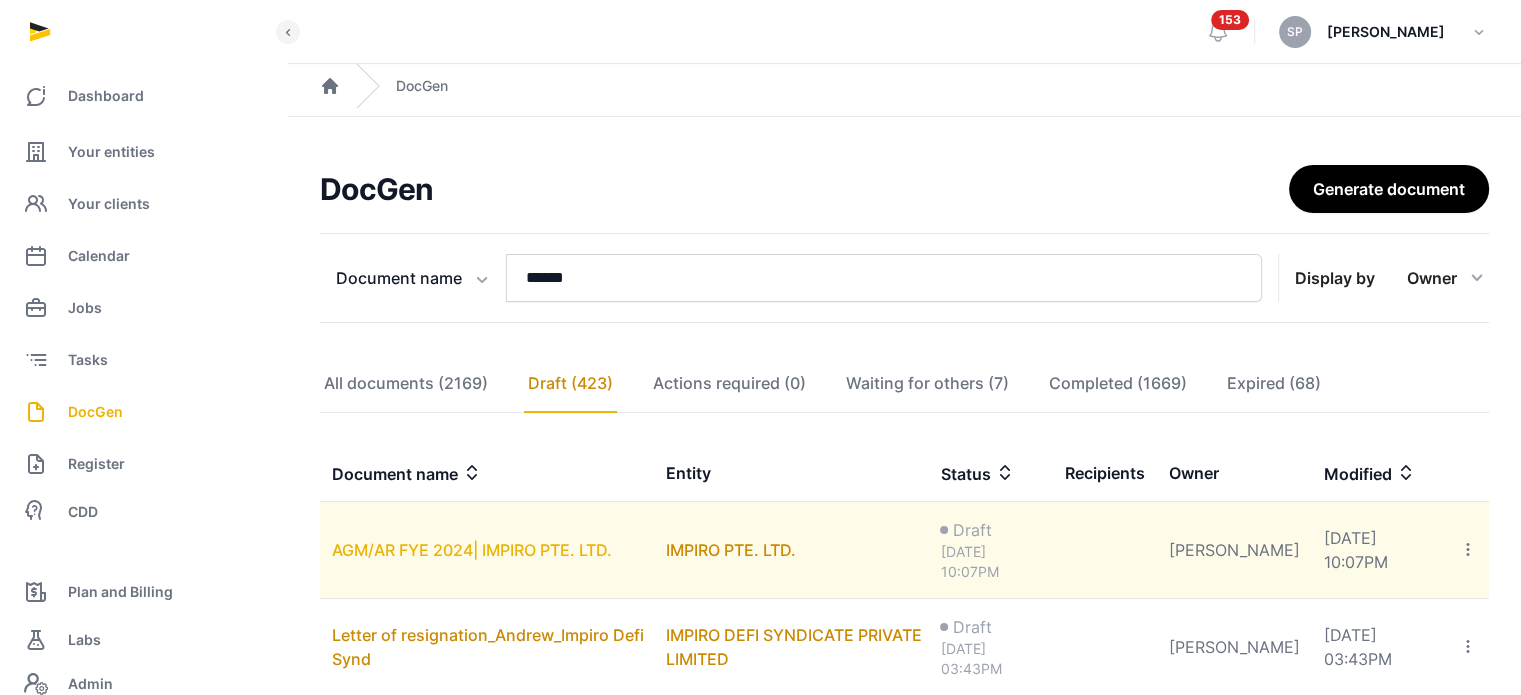 click on "AGM/AR FYE 2024| IMPIRO PTE. LTD." at bounding box center (472, 550) 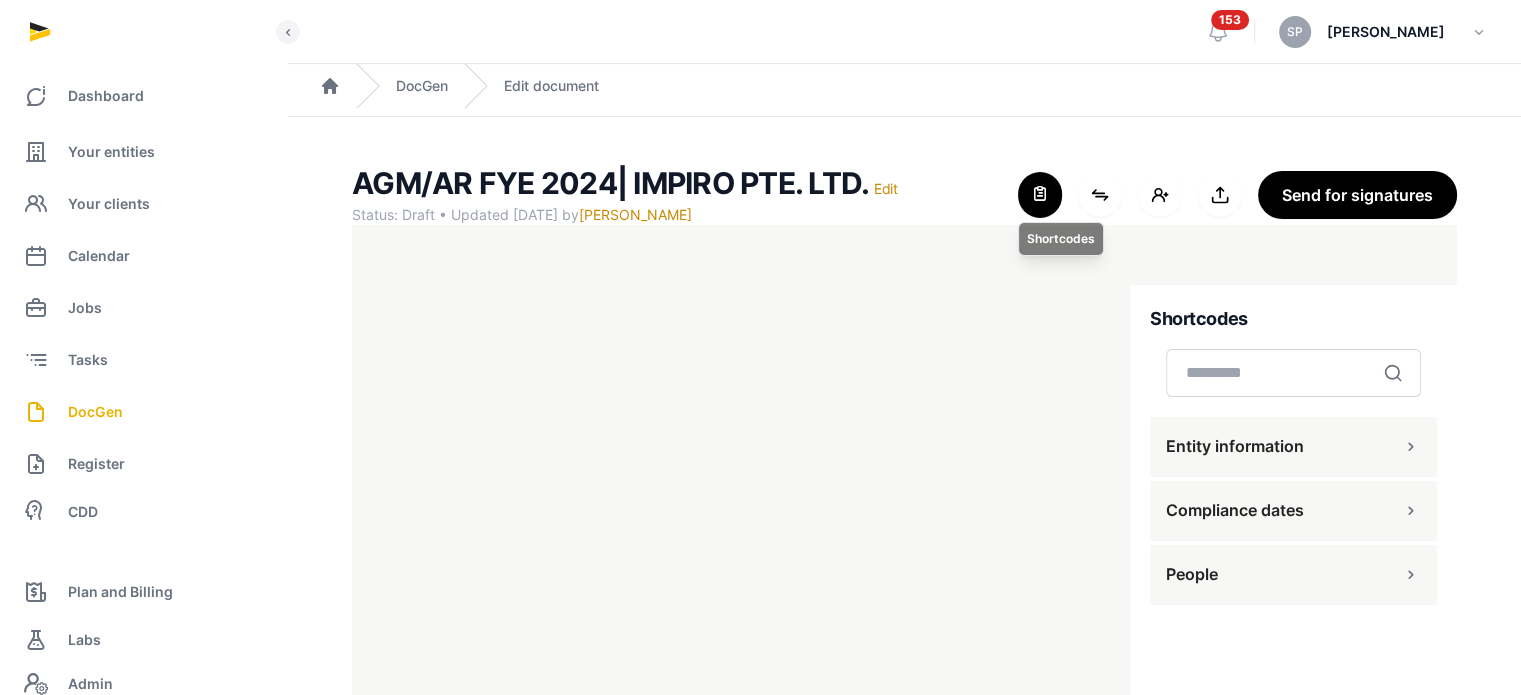 click at bounding box center (1040, 195) 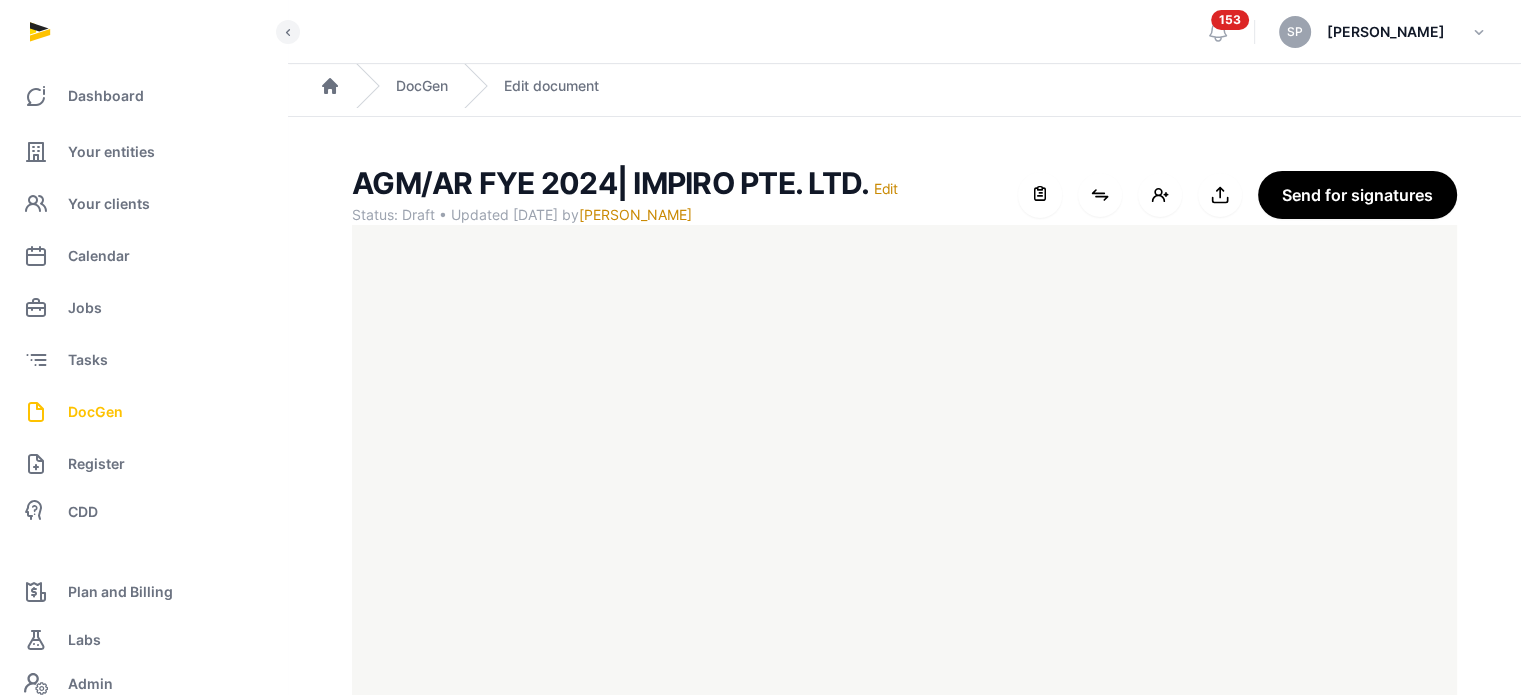 click on "DocGen" at bounding box center [95, 412] 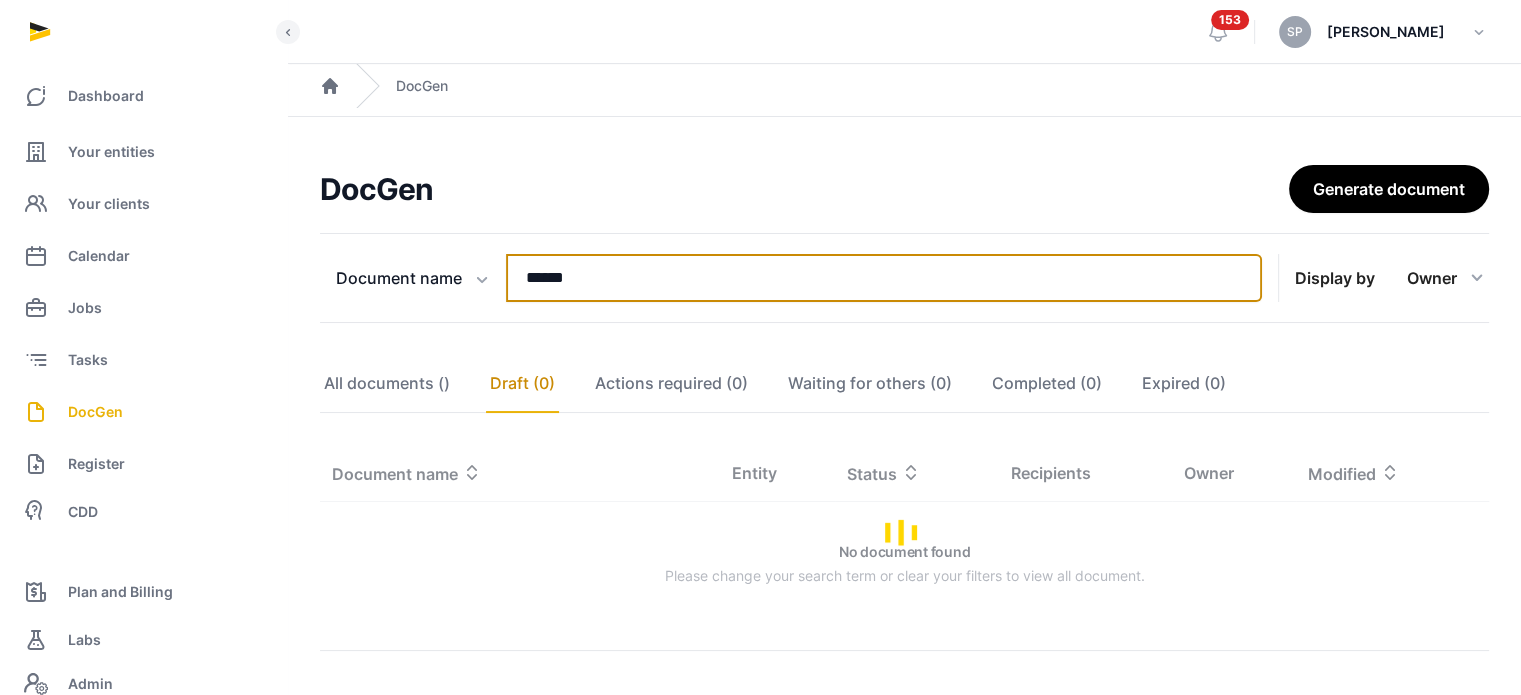 click on "******" at bounding box center [884, 278] 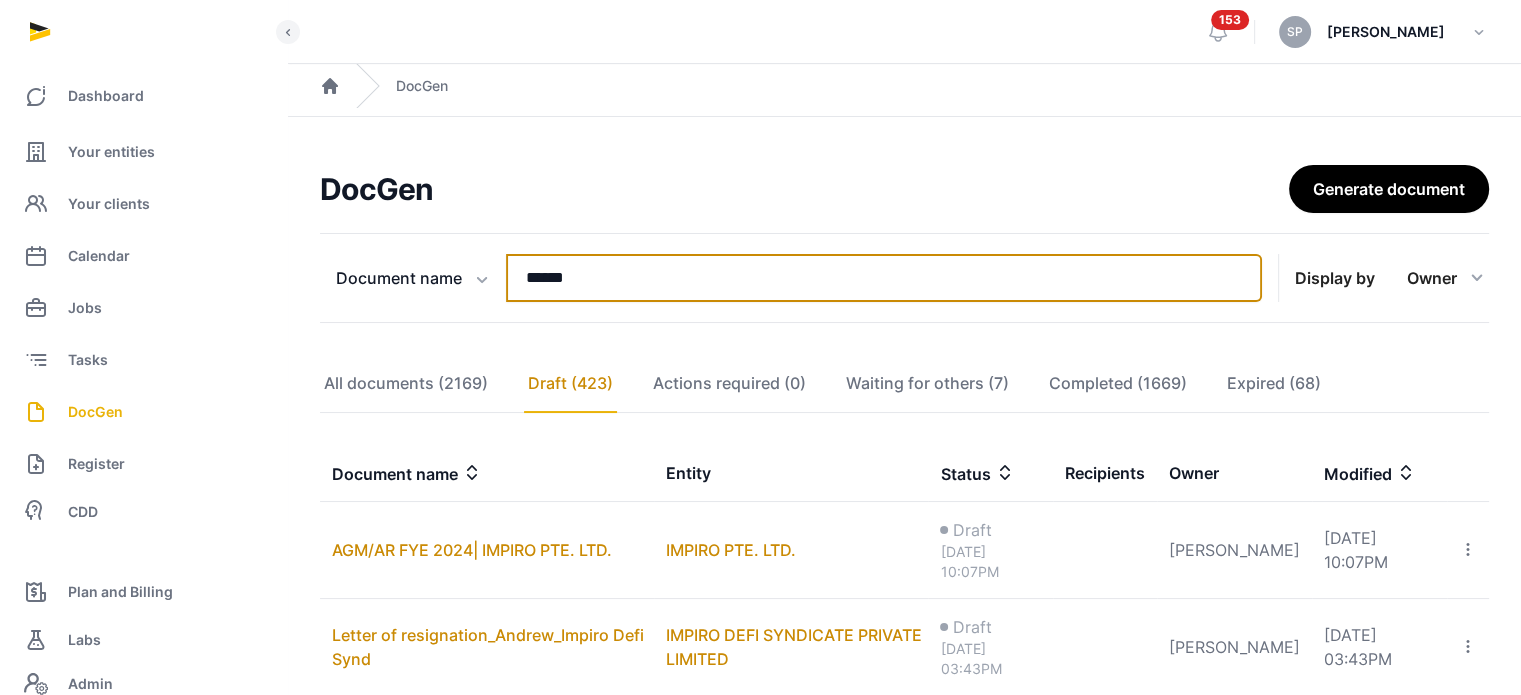 click on "******" at bounding box center [884, 278] 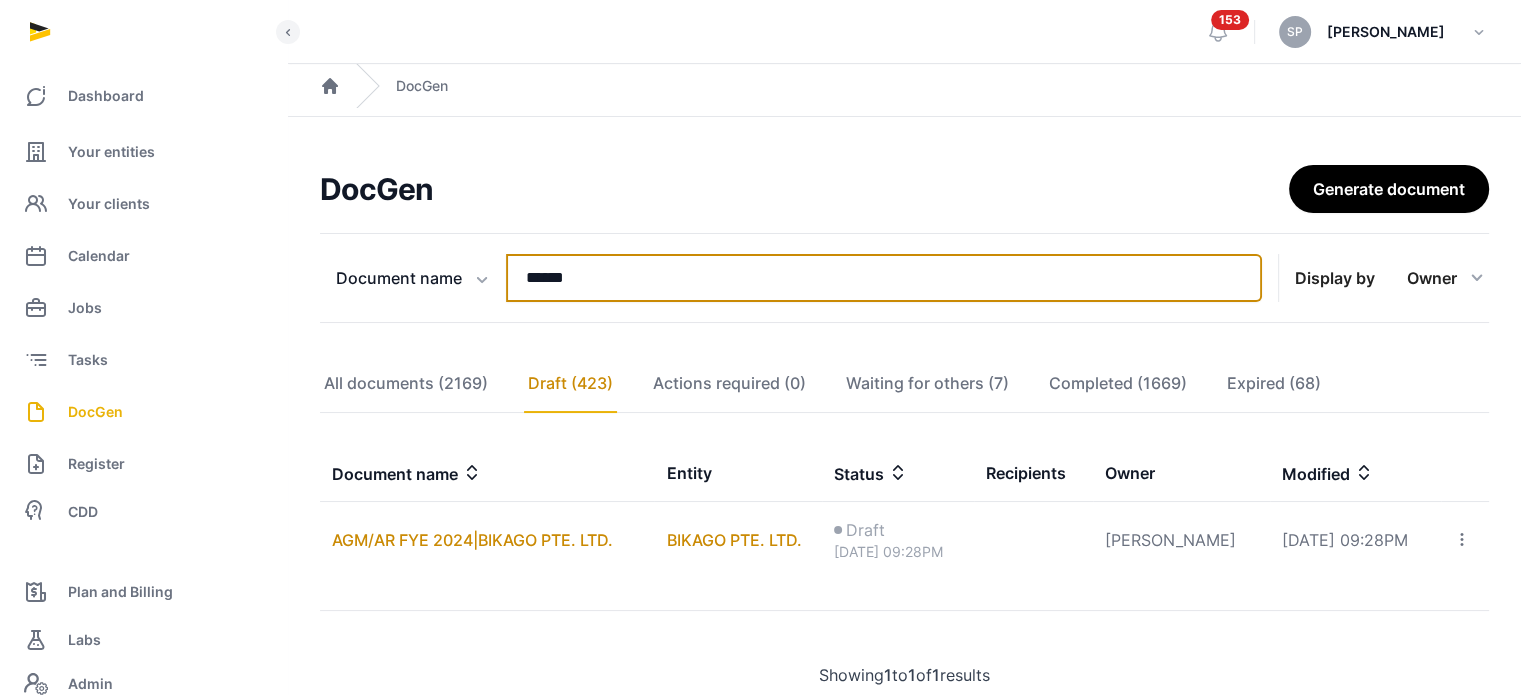 type on "******" 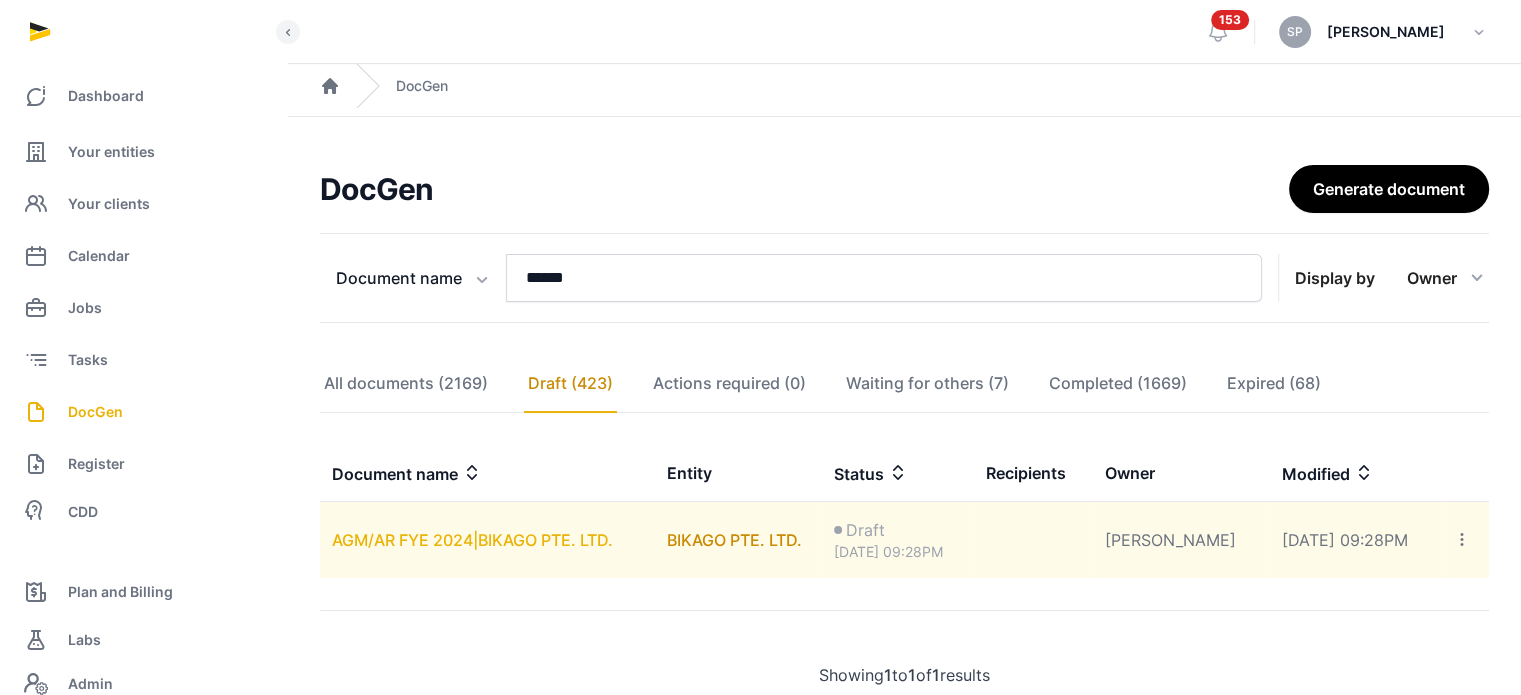 click on "AGM/AR FYE 2024|BIKAGO PTE. LTD." at bounding box center [472, 540] 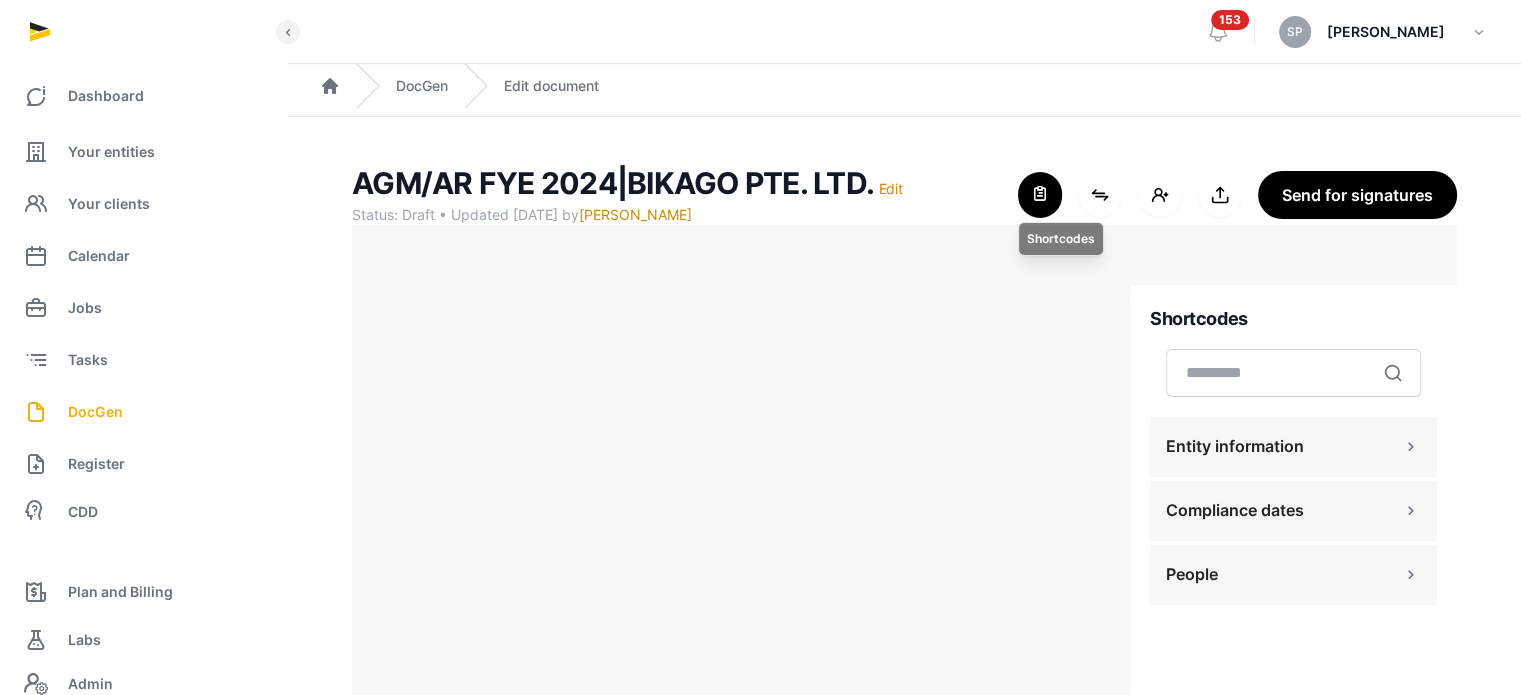 click at bounding box center (1040, 195) 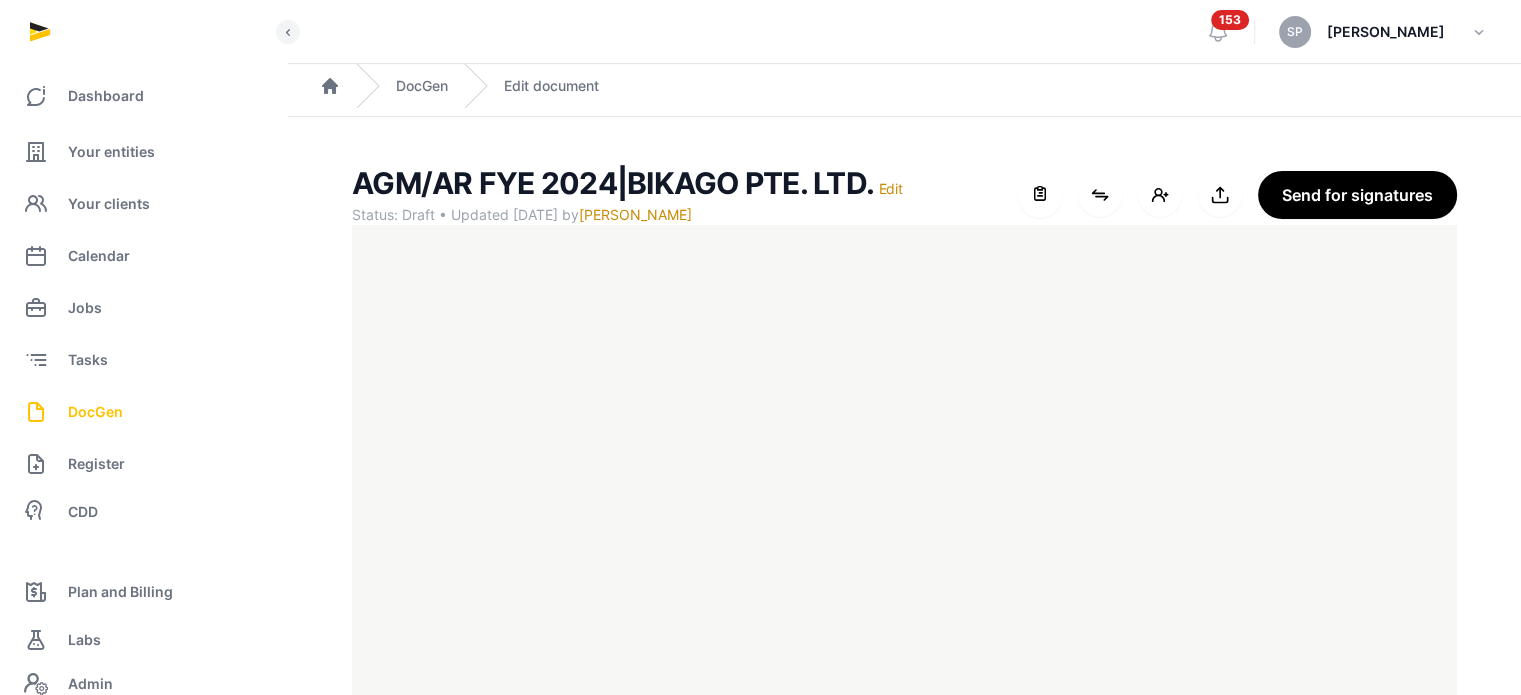 click on "DocGen" at bounding box center [143, 412] 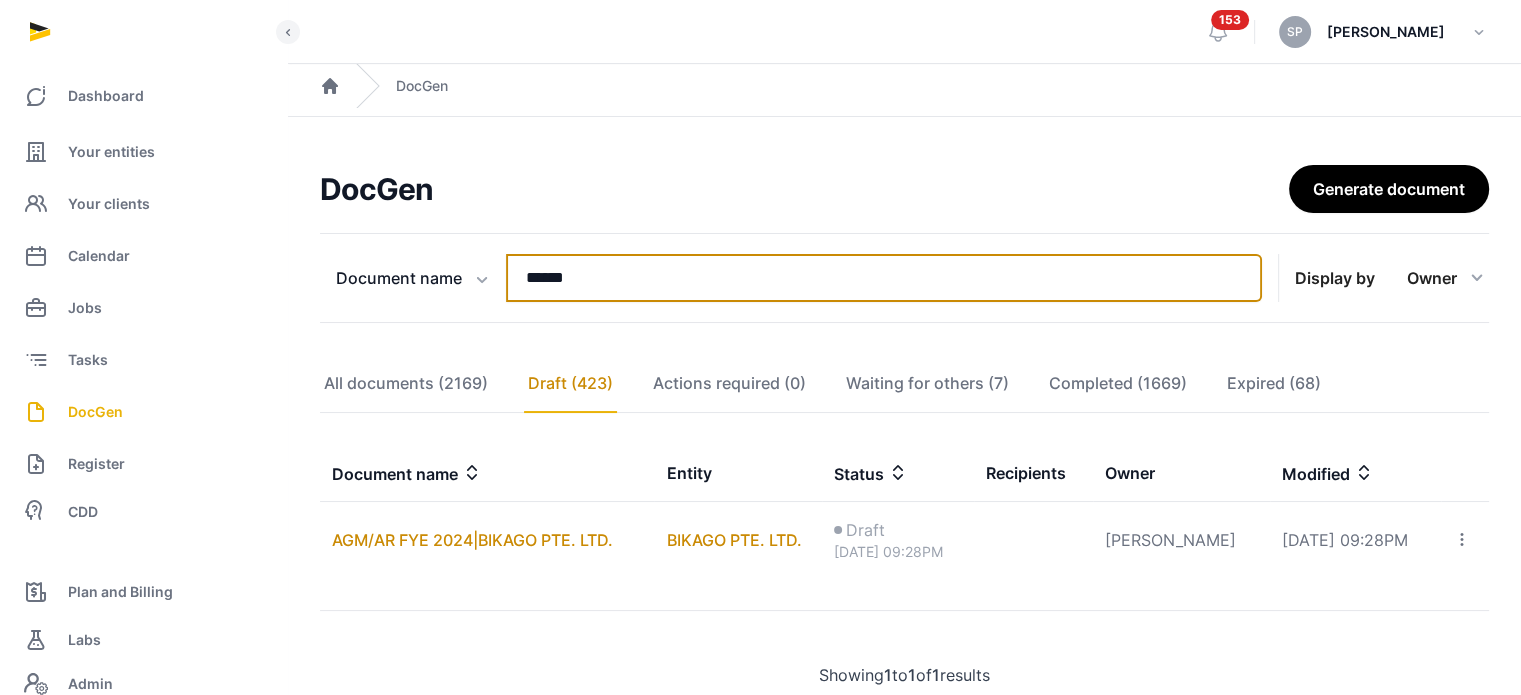 click on "******" at bounding box center [884, 278] 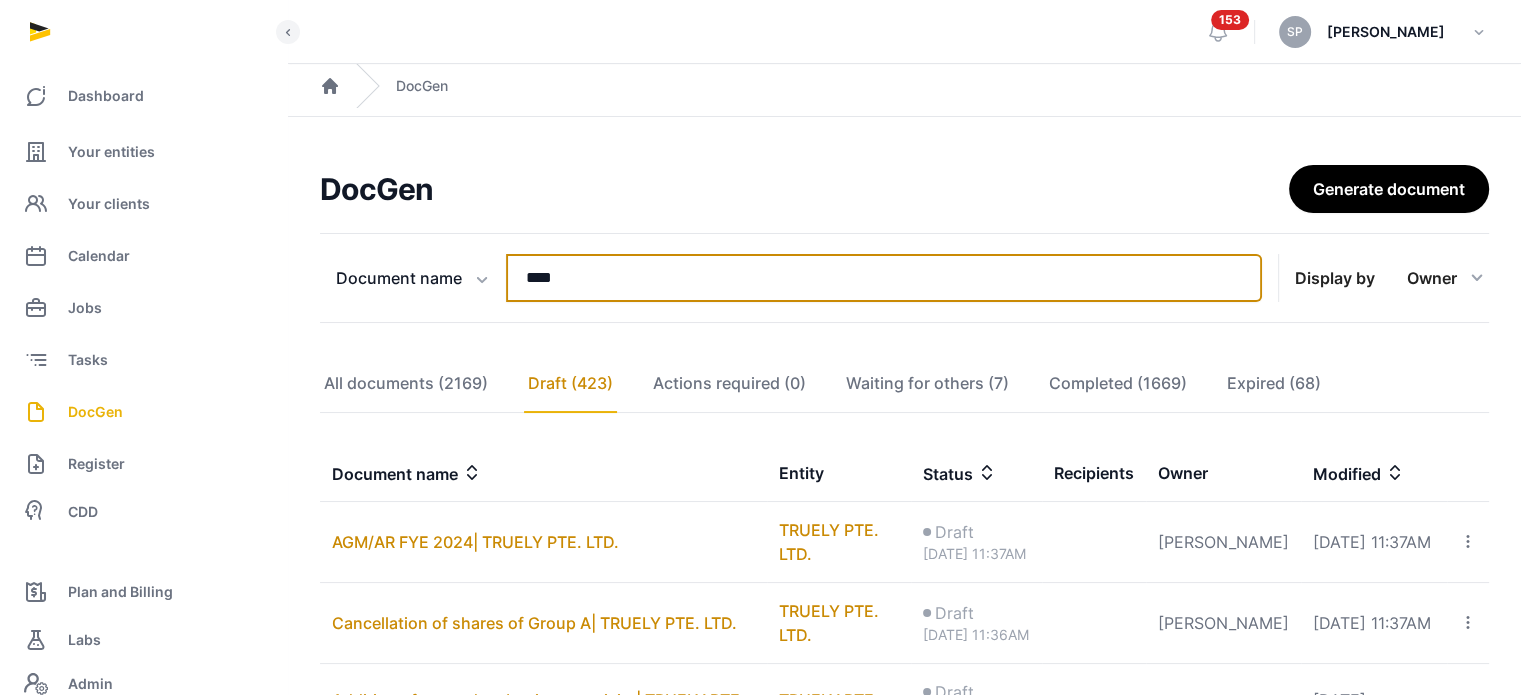 type on "****" 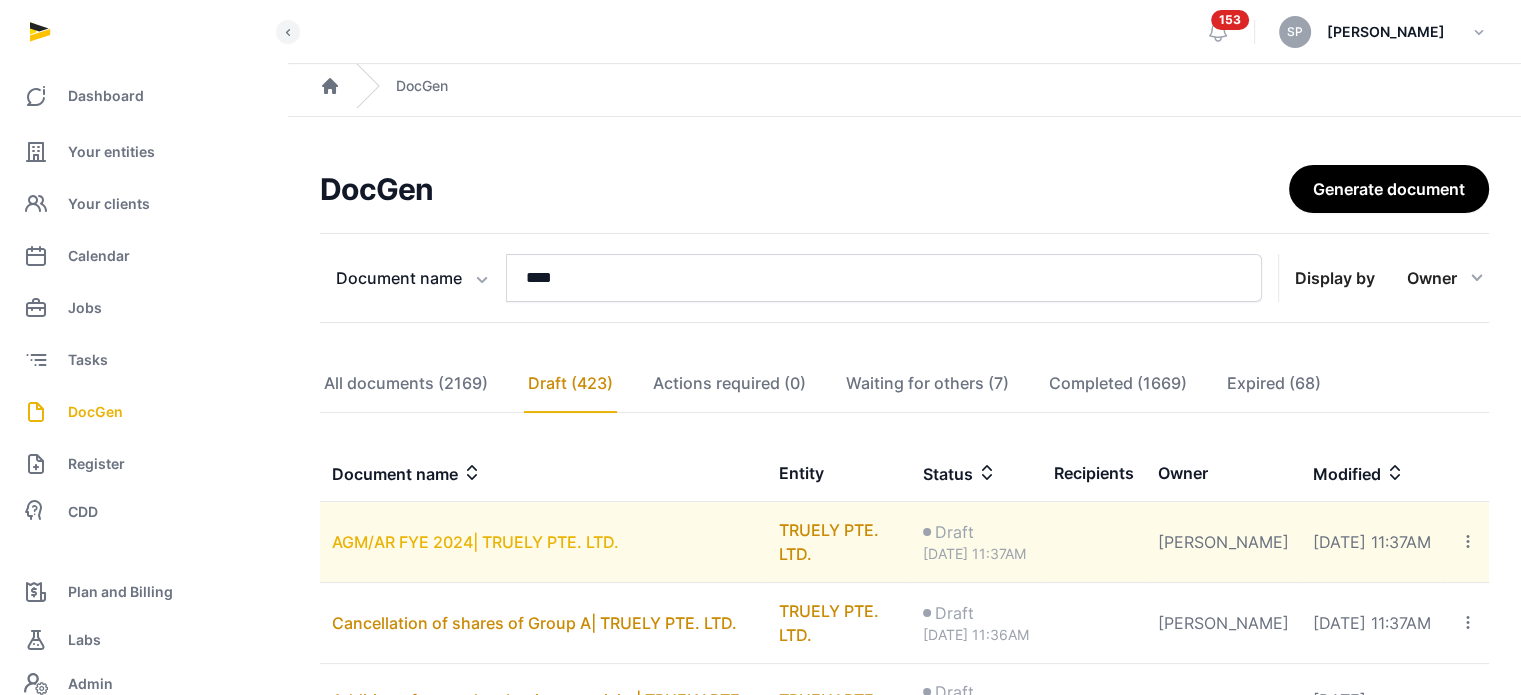 click on "AGM/AR FYE 2024| TRUELY PTE. LTD." at bounding box center (475, 542) 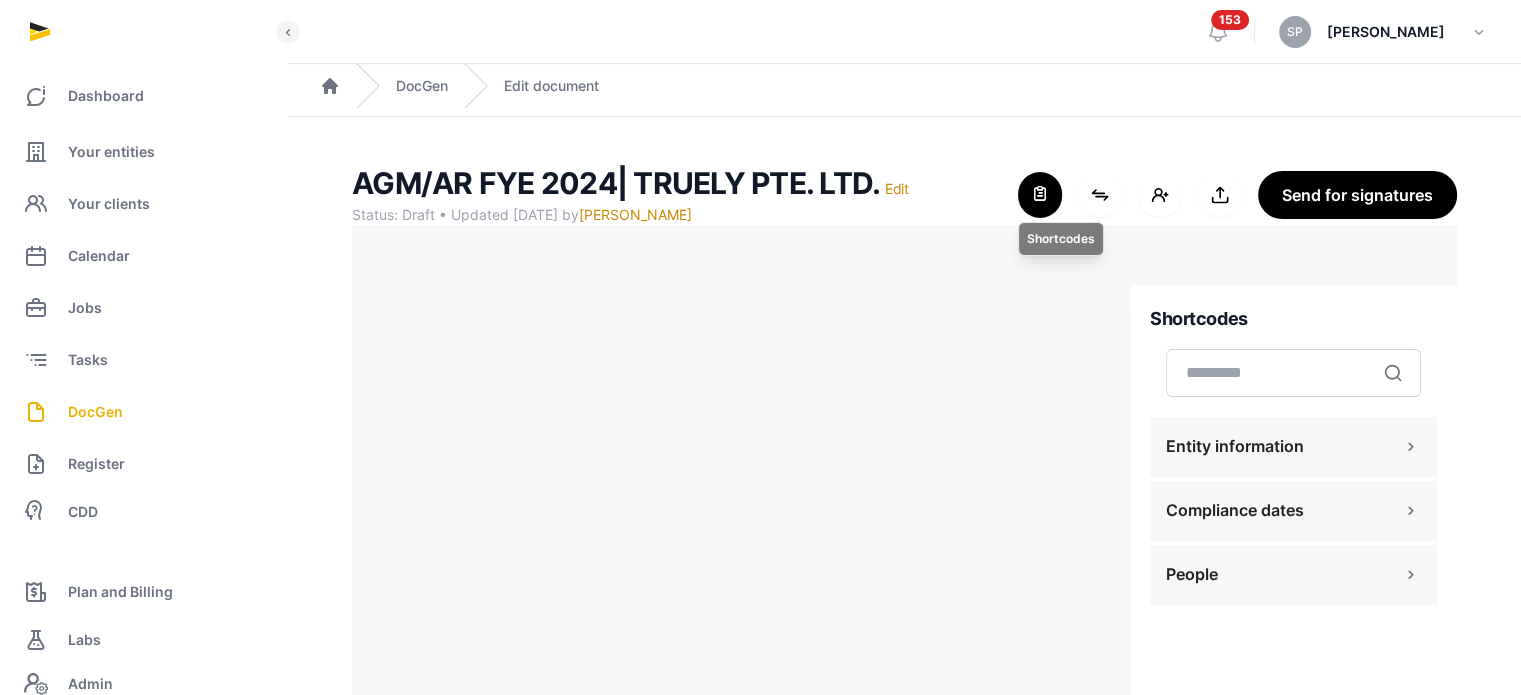 click at bounding box center (1040, 195) 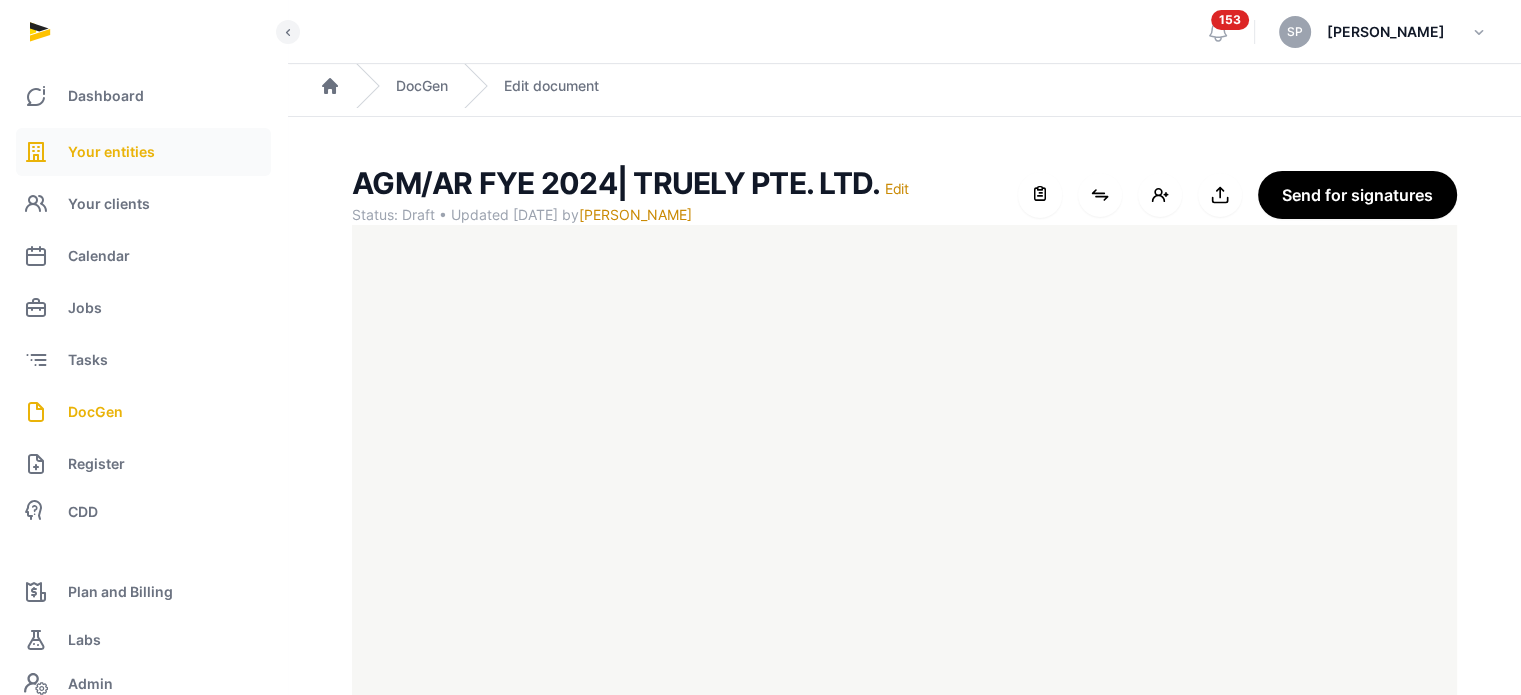 click on "Your entities" at bounding box center [111, 152] 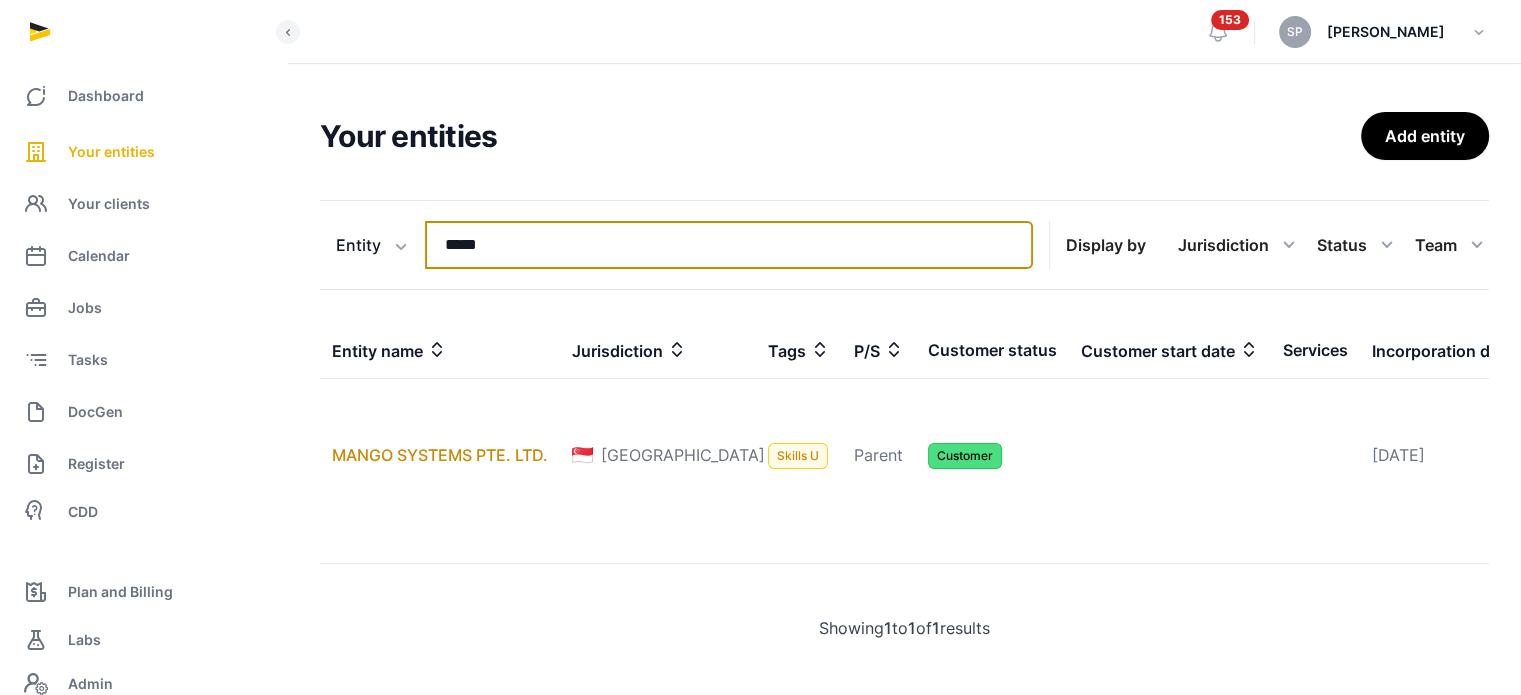 click on "*****" at bounding box center [729, 245] 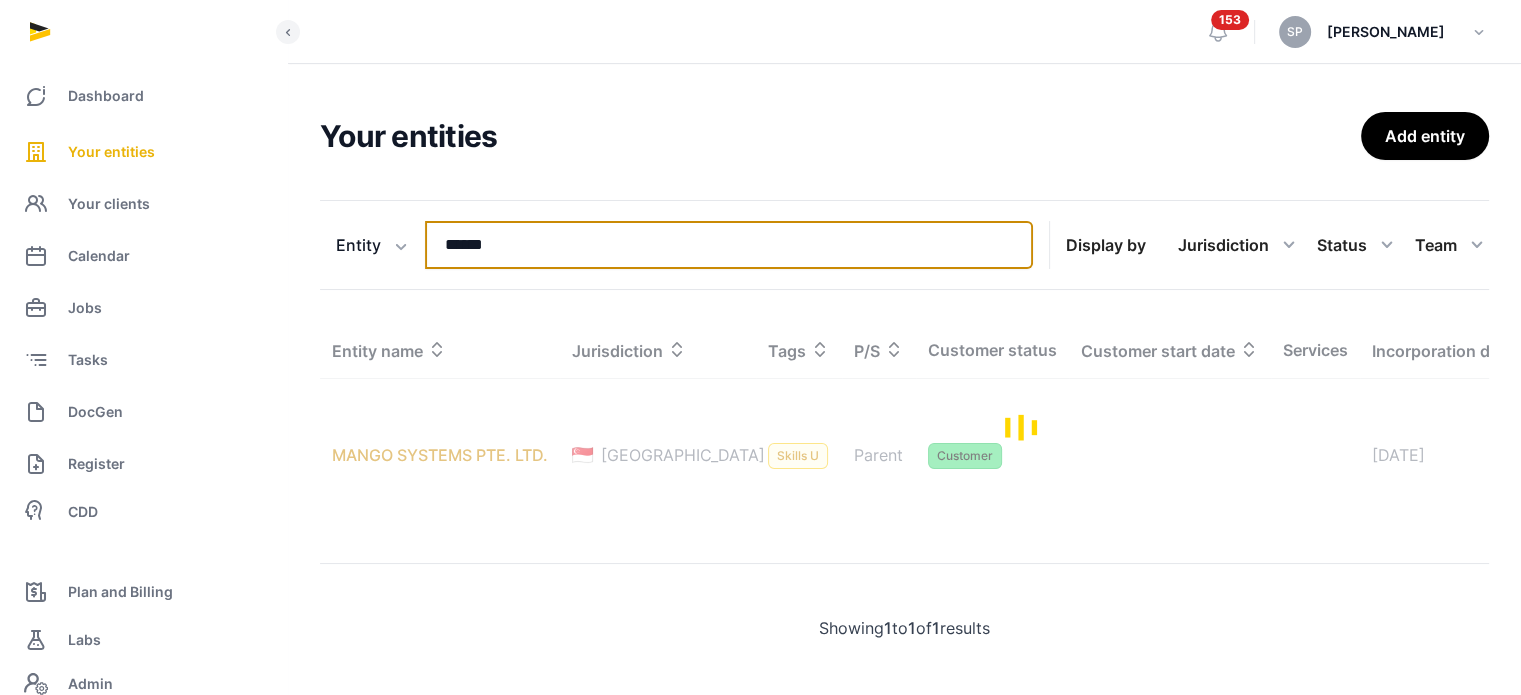 type on "******" 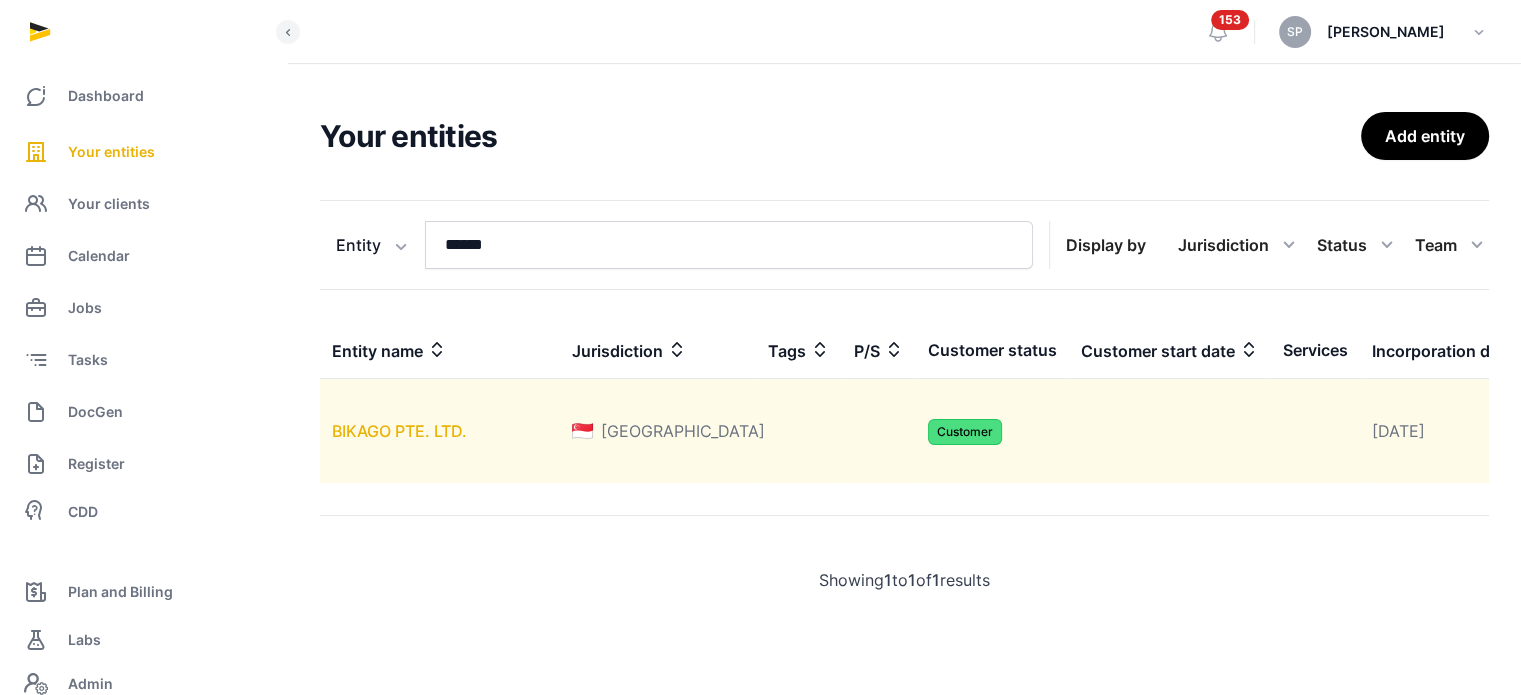 click on "BIKAGO PTE. LTD." at bounding box center (399, 431) 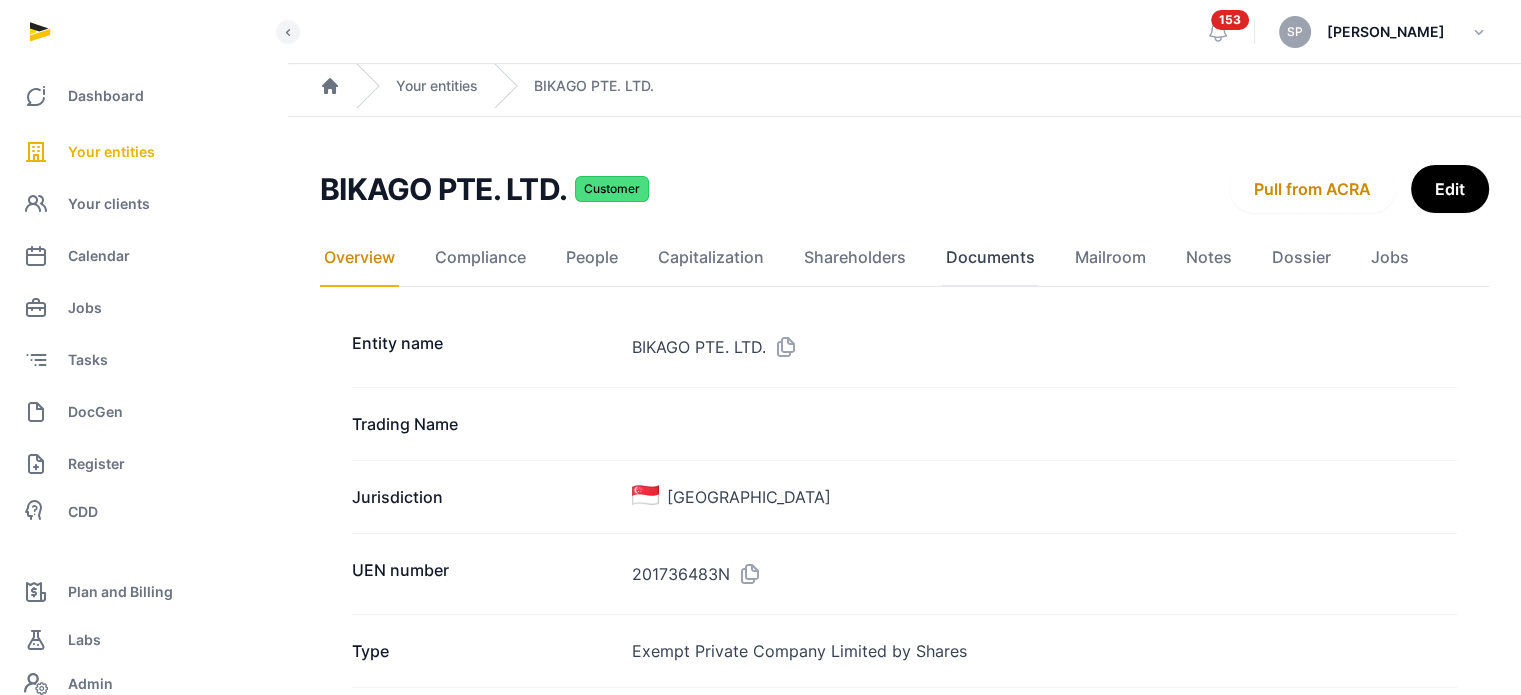 click on "Documents" 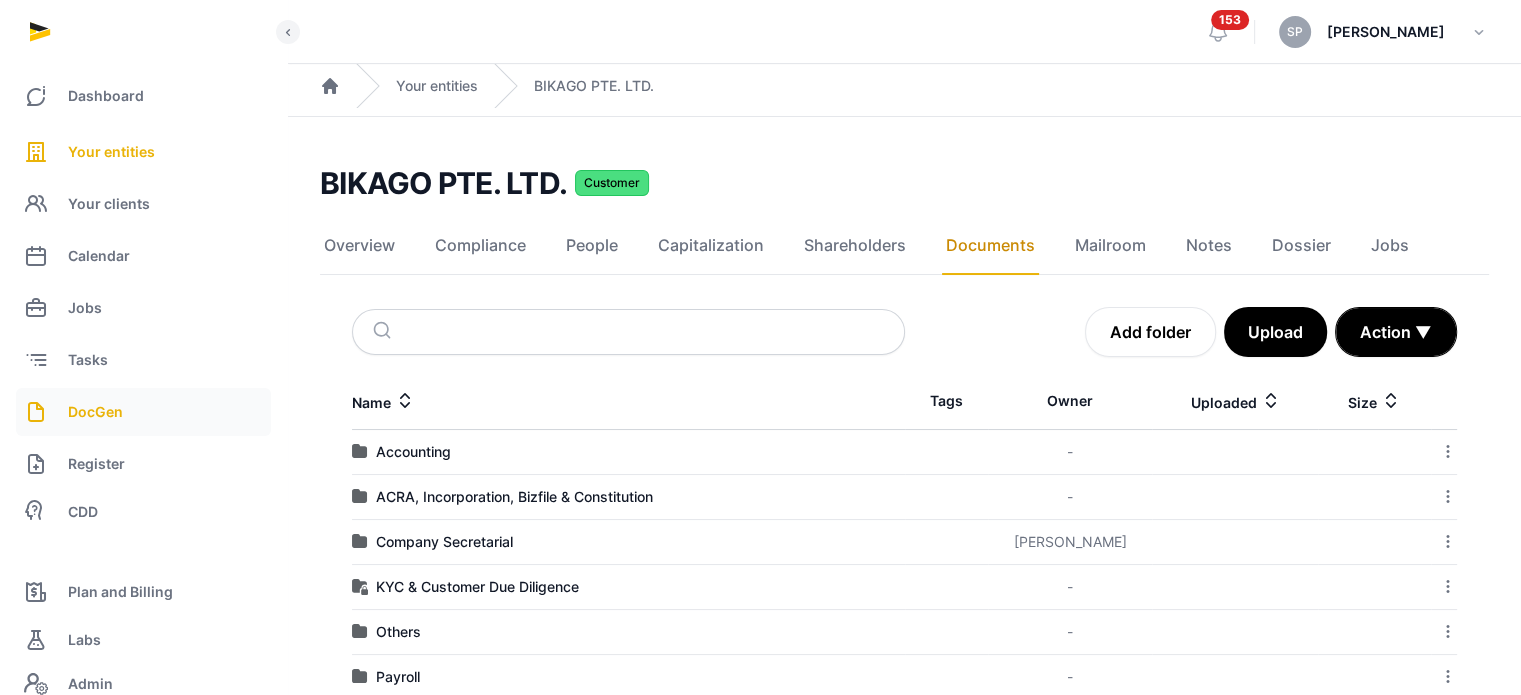 click on "DocGen" at bounding box center (143, 412) 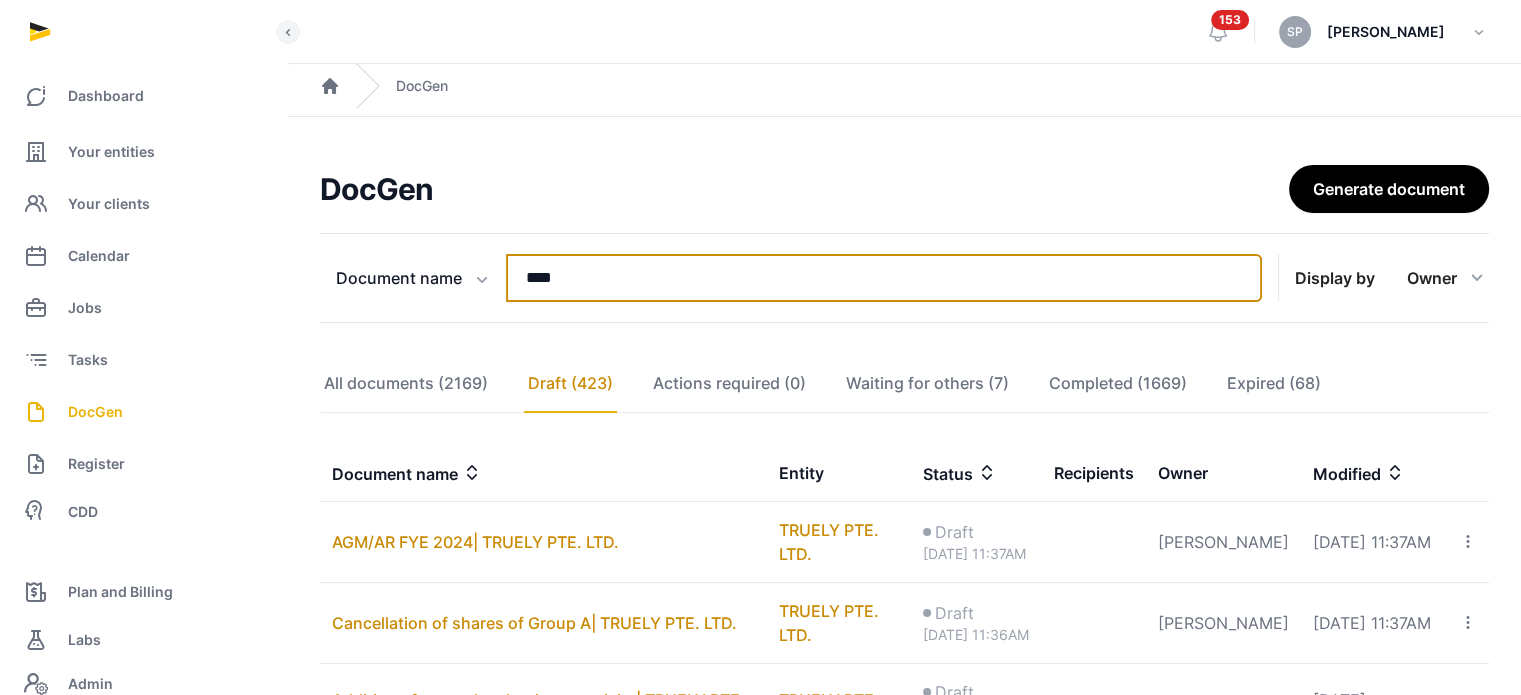 click on "****" at bounding box center (884, 278) 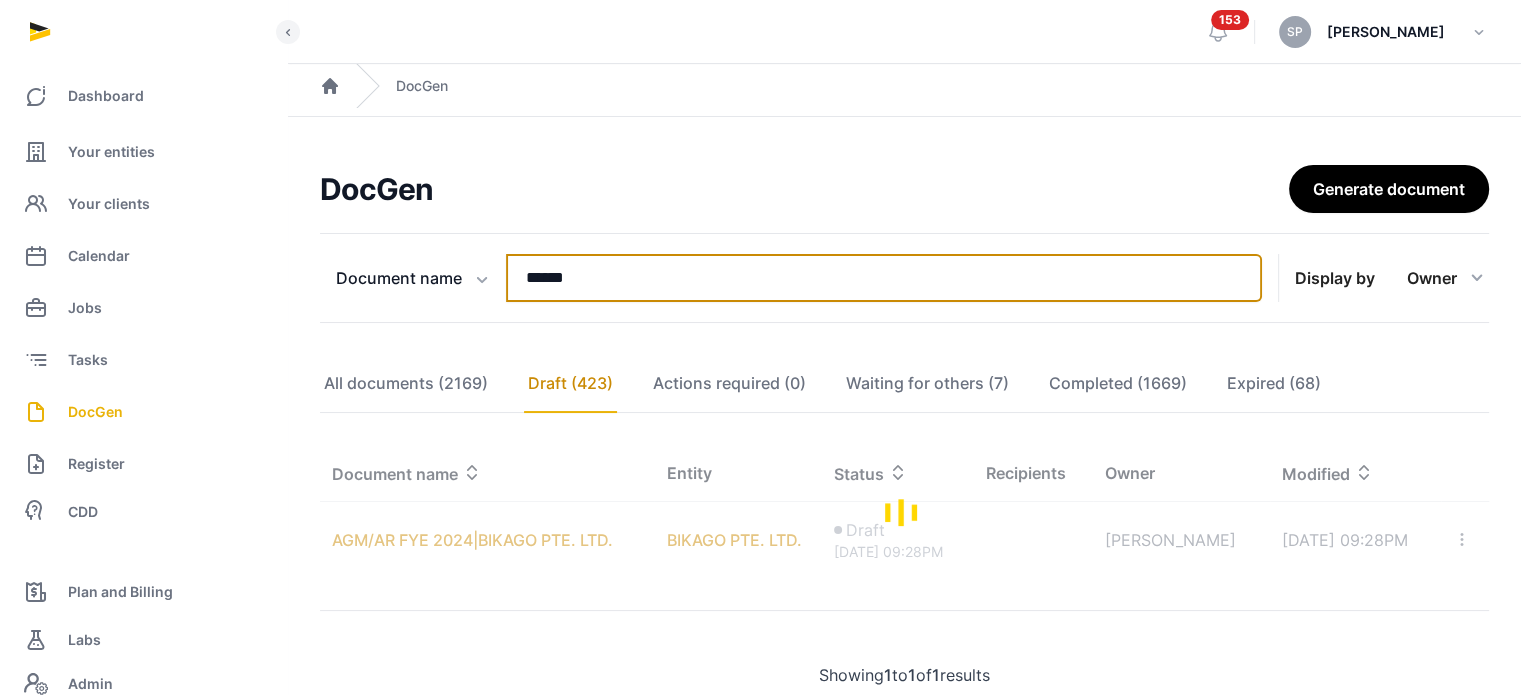 type on "******" 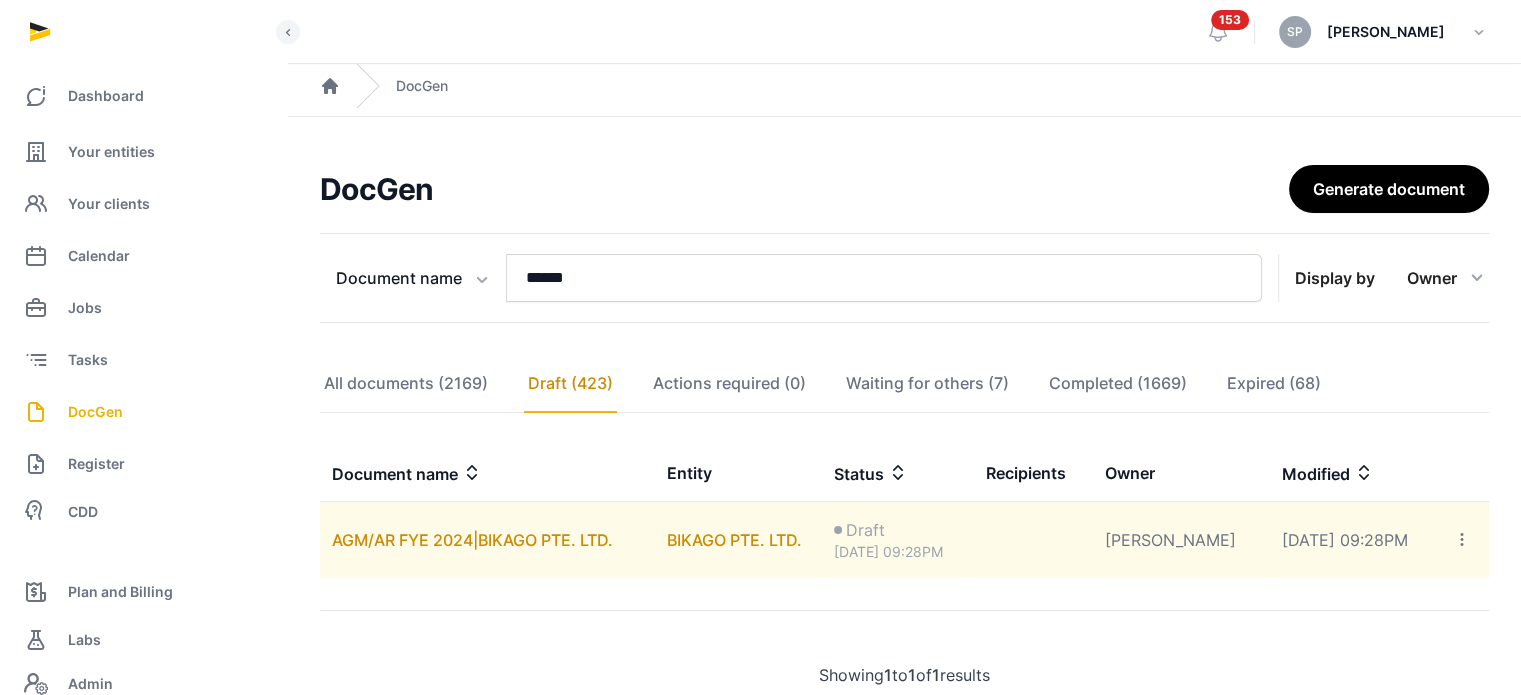 click 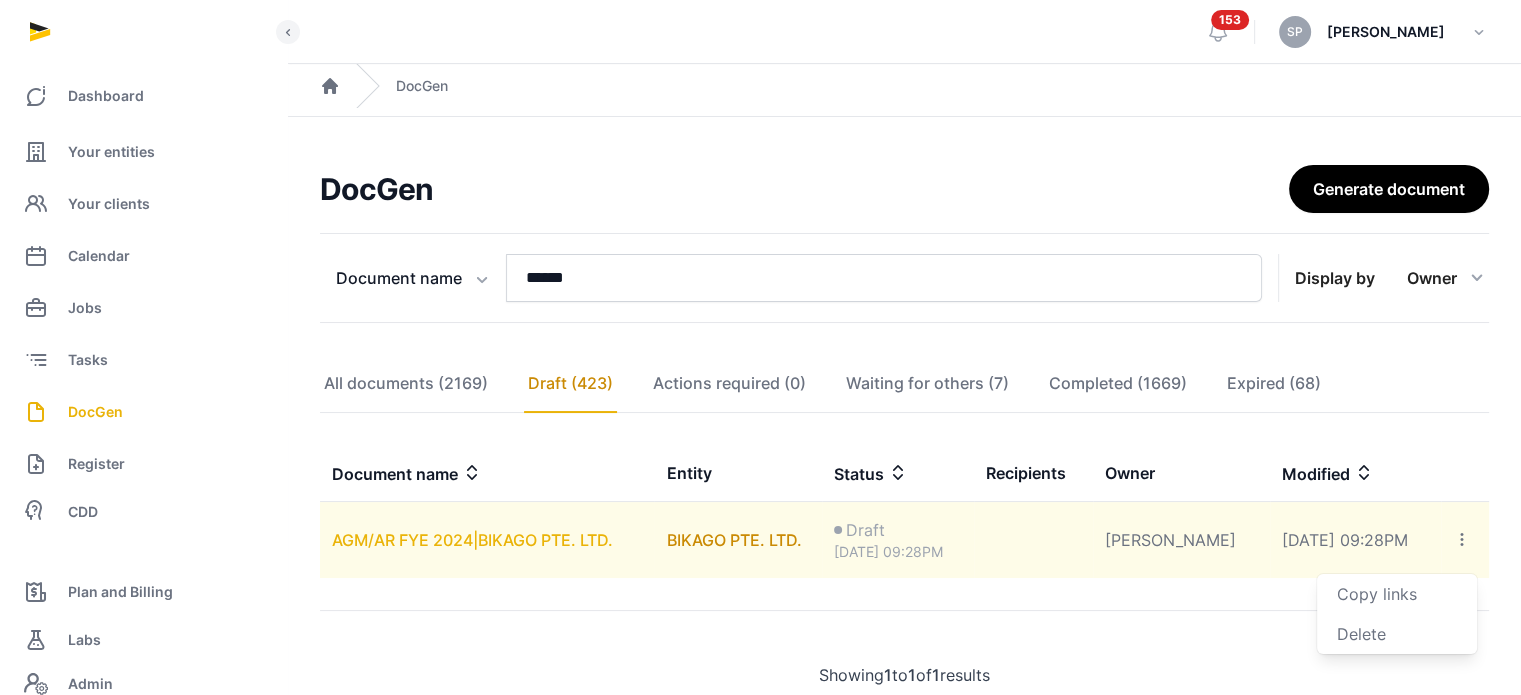 click on "AGM/AR FYE 2024|BIKAGO PTE. LTD." at bounding box center (472, 540) 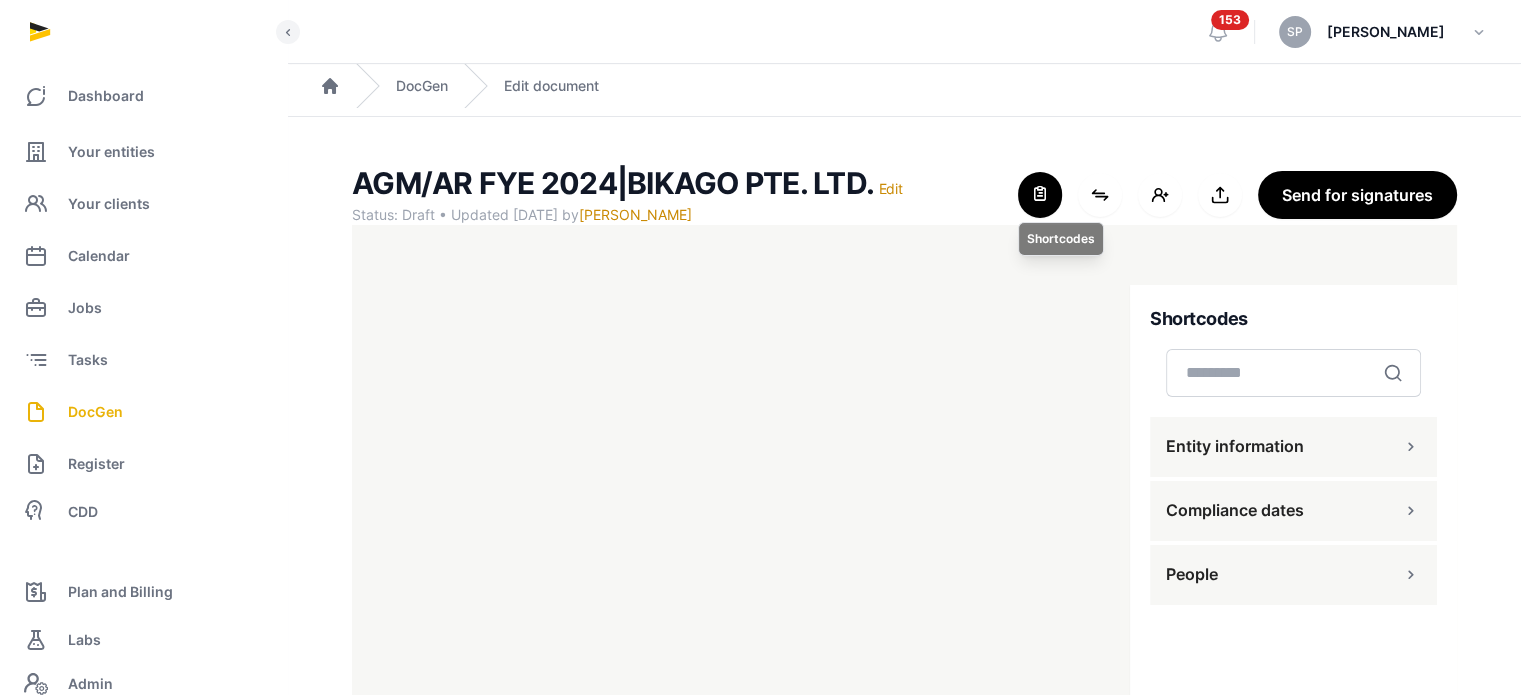 click at bounding box center (1040, 195) 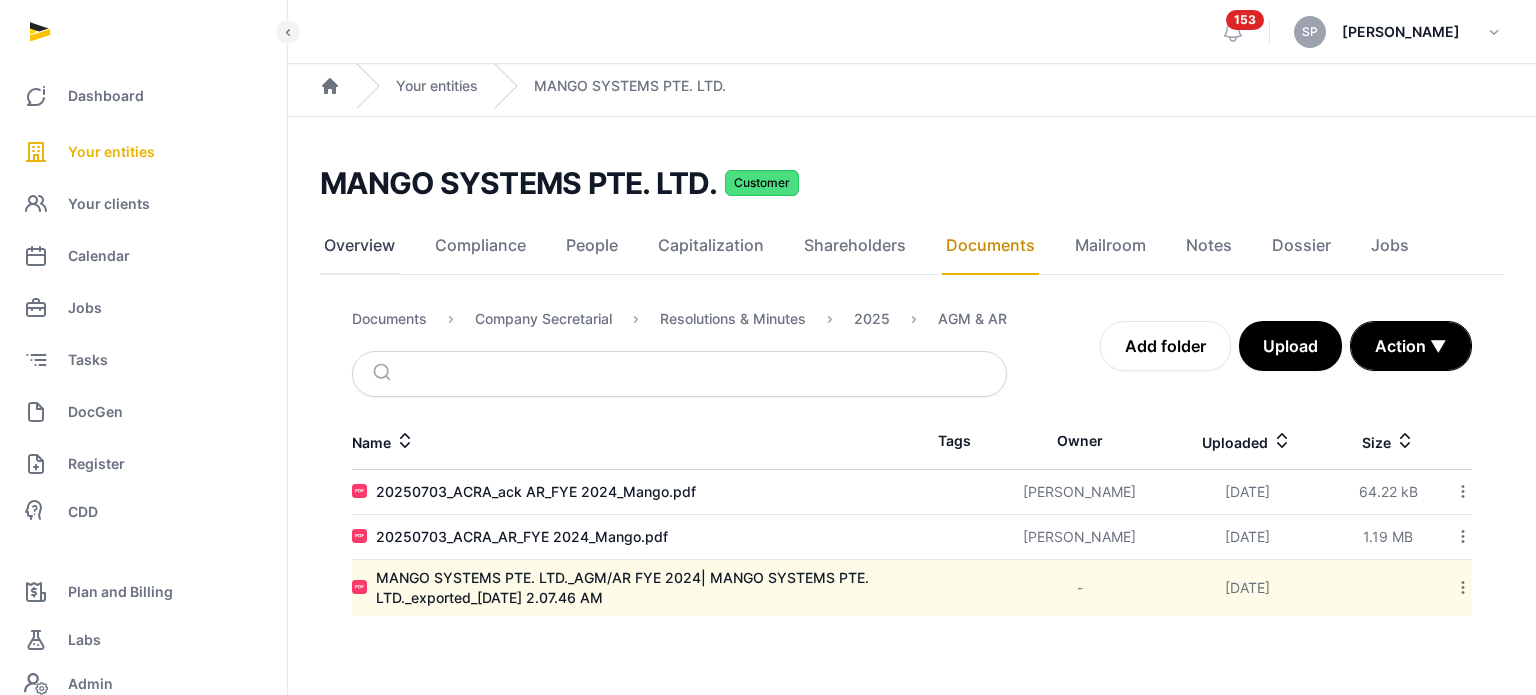 scroll, scrollTop: 0, scrollLeft: 0, axis: both 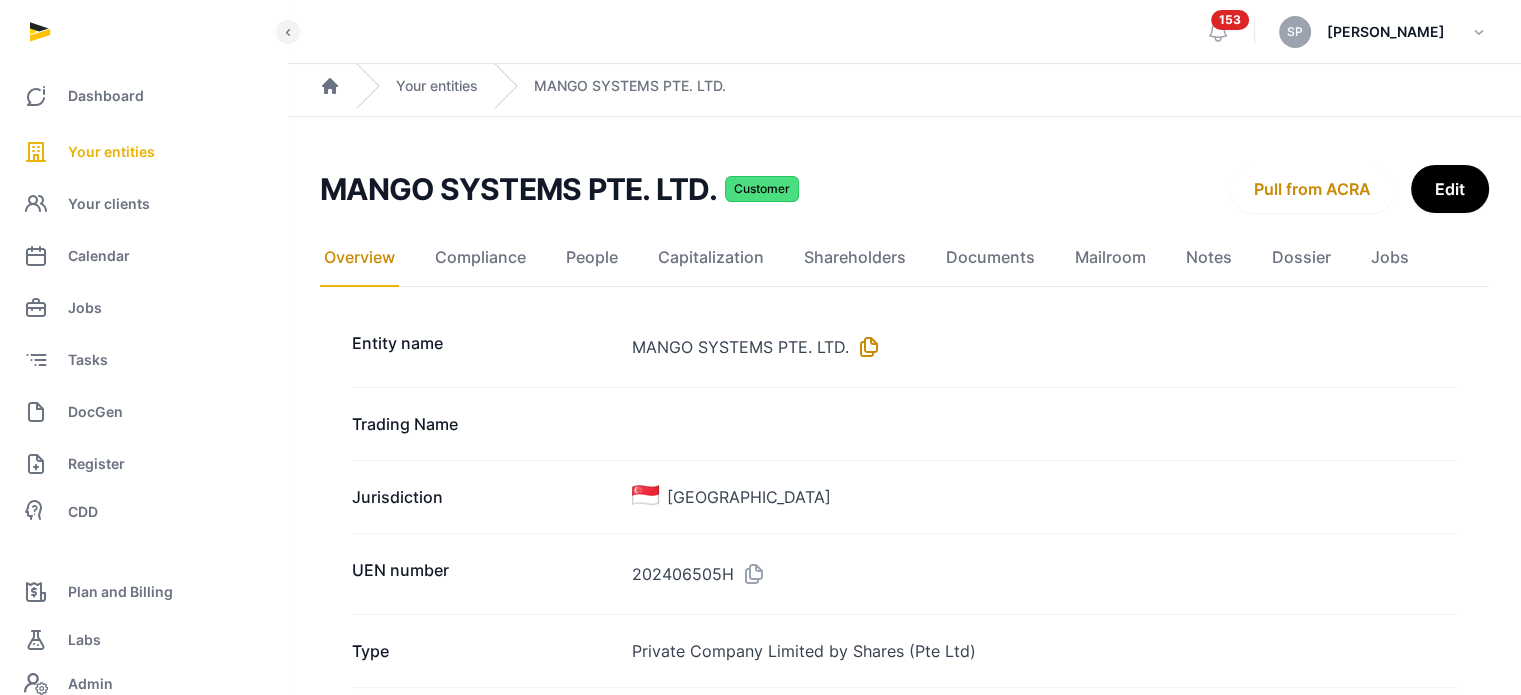 click at bounding box center [865, 347] 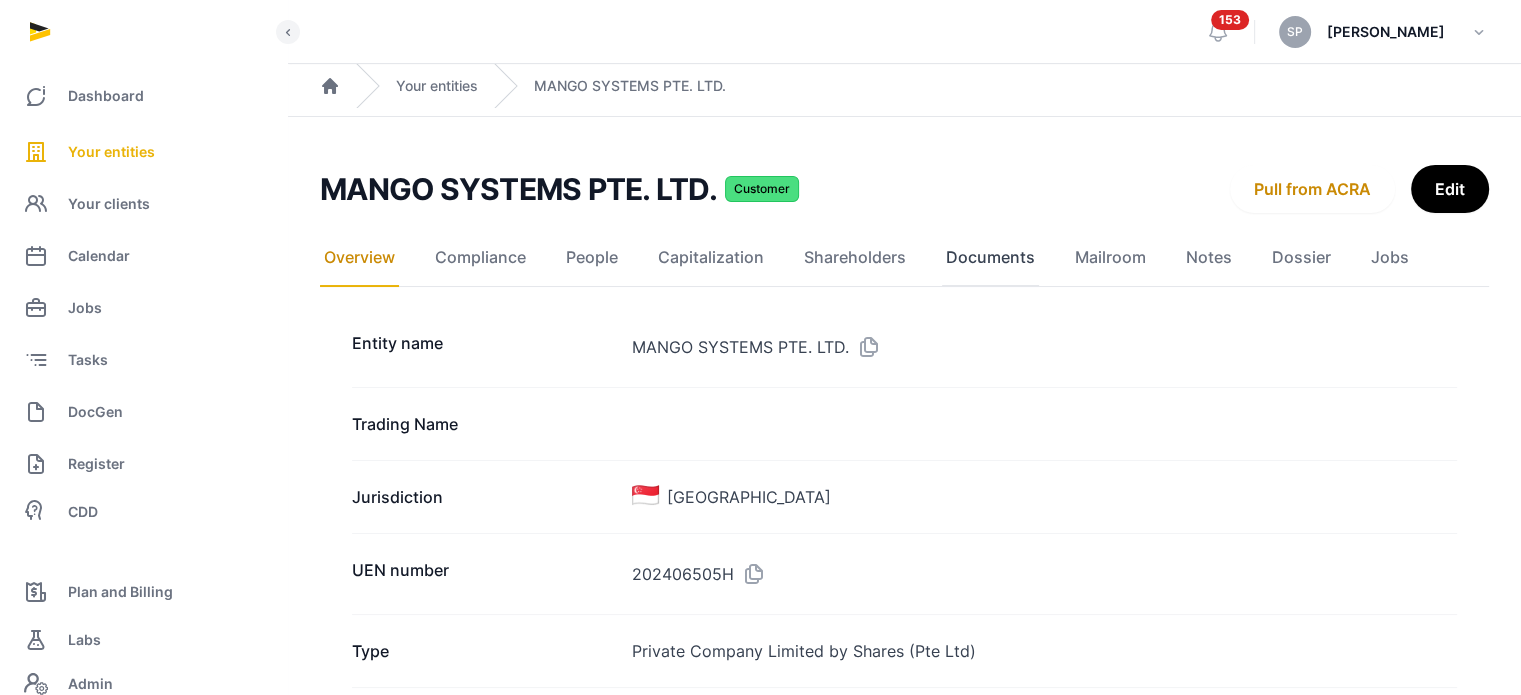 click on "Documents" 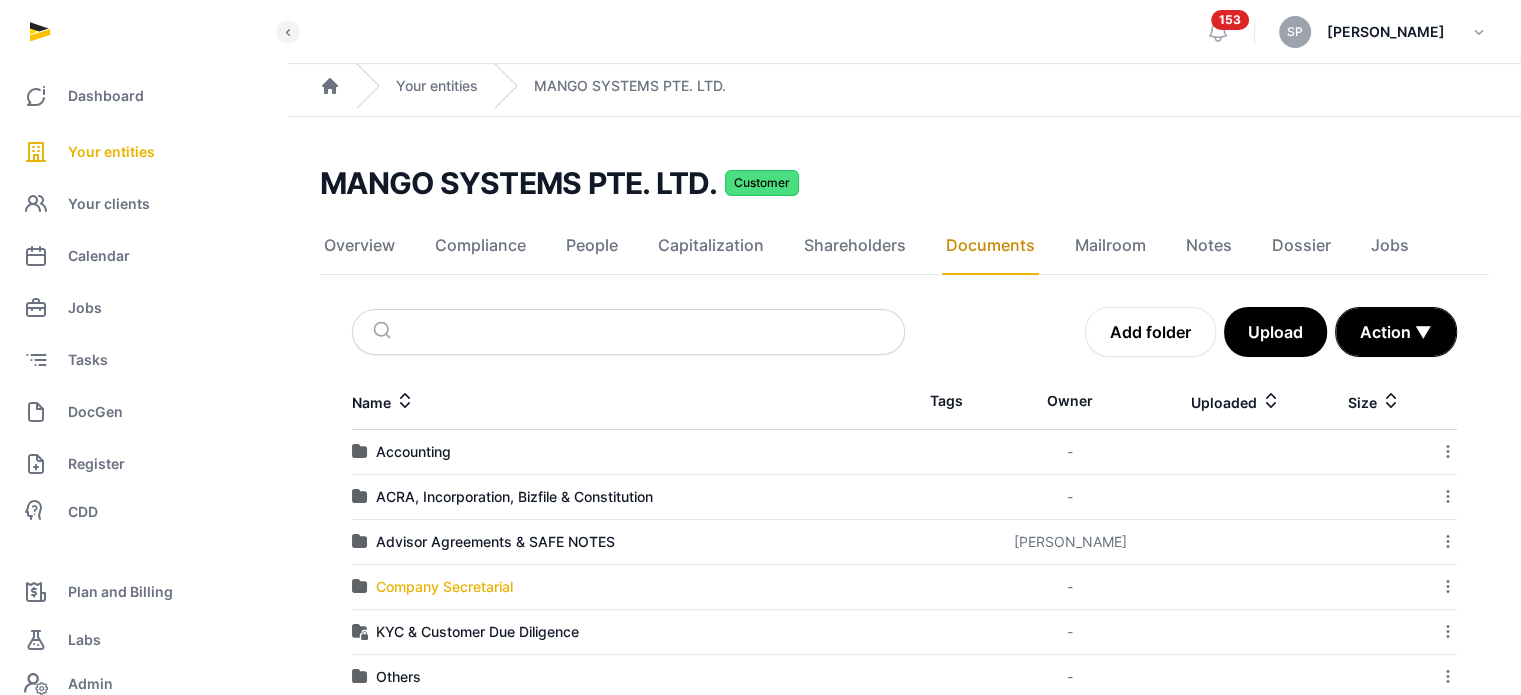 click on "Company Secretarial" at bounding box center (444, 587) 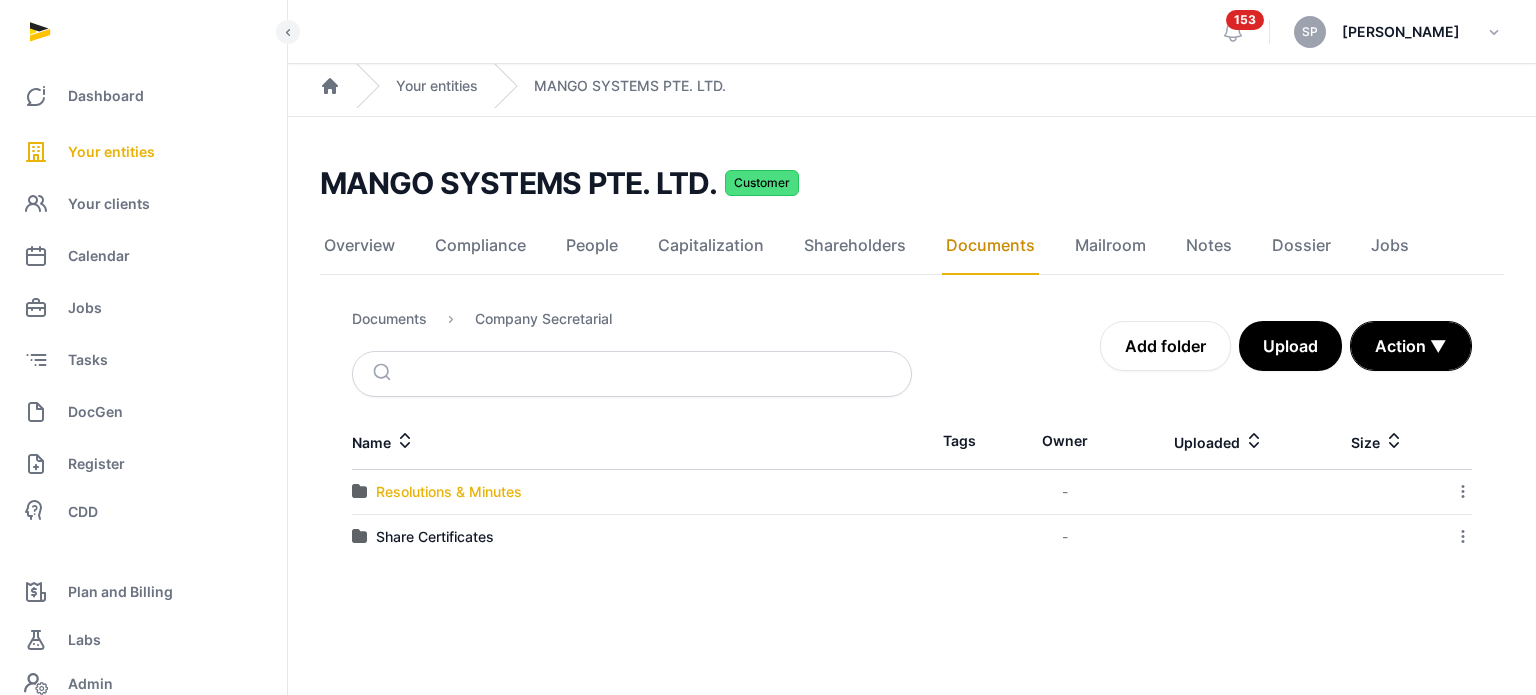 click on "Resolutions & Minutes" at bounding box center (449, 492) 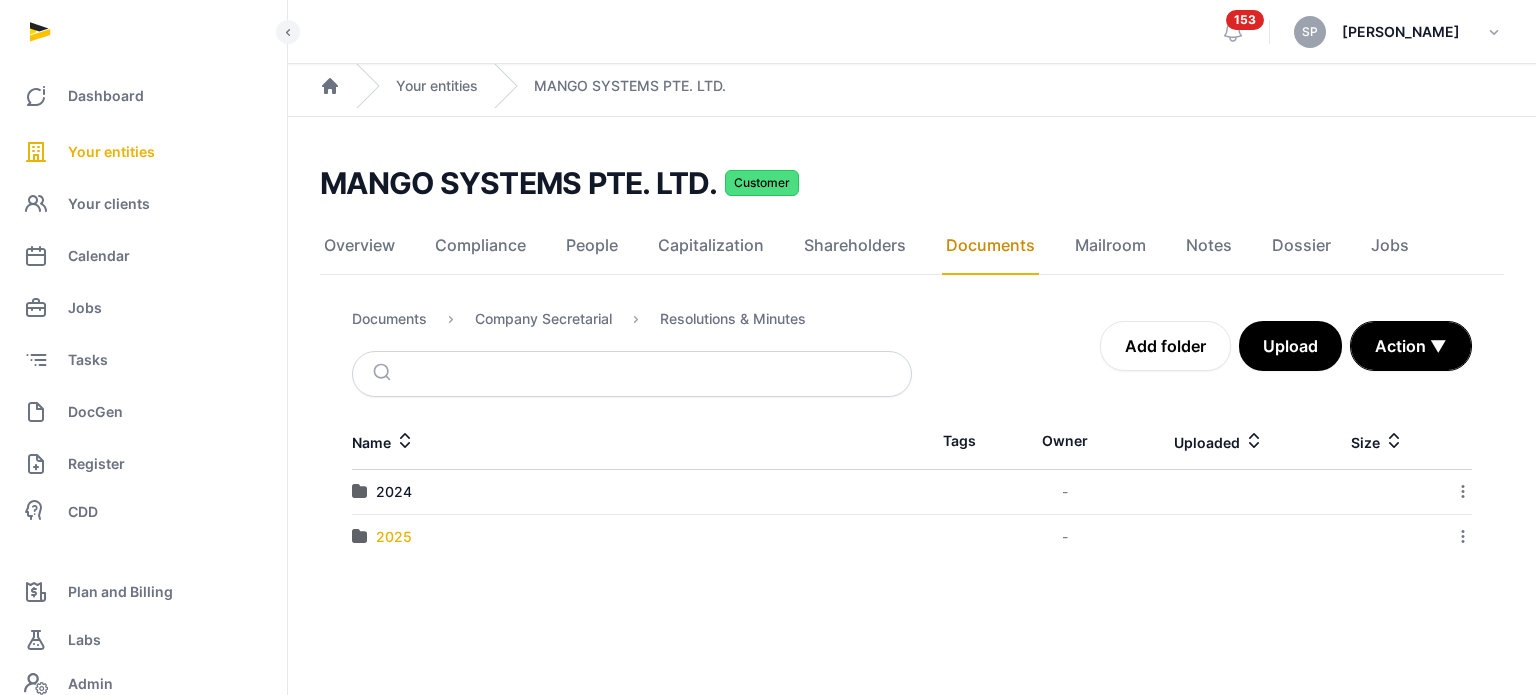 click on "2025" at bounding box center (394, 537) 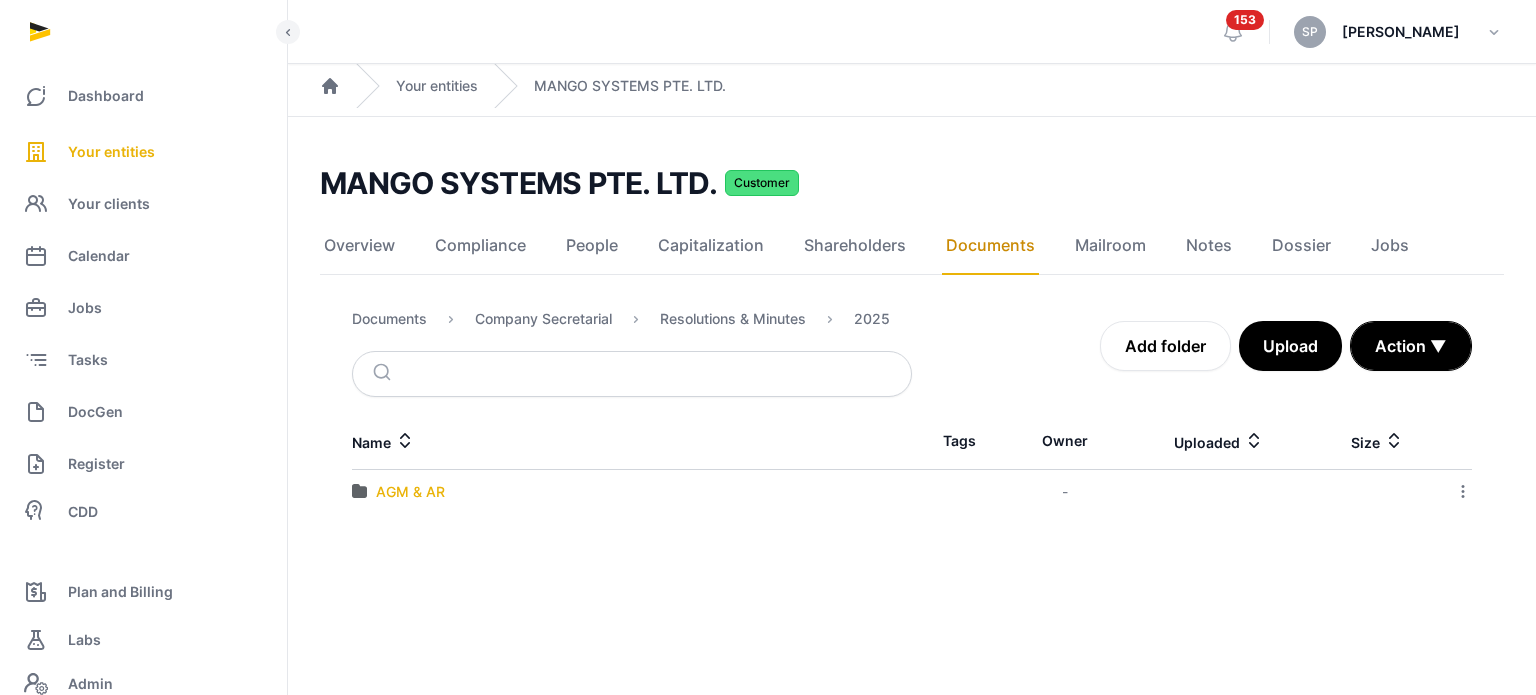 click on "AGM & AR" at bounding box center (410, 492) 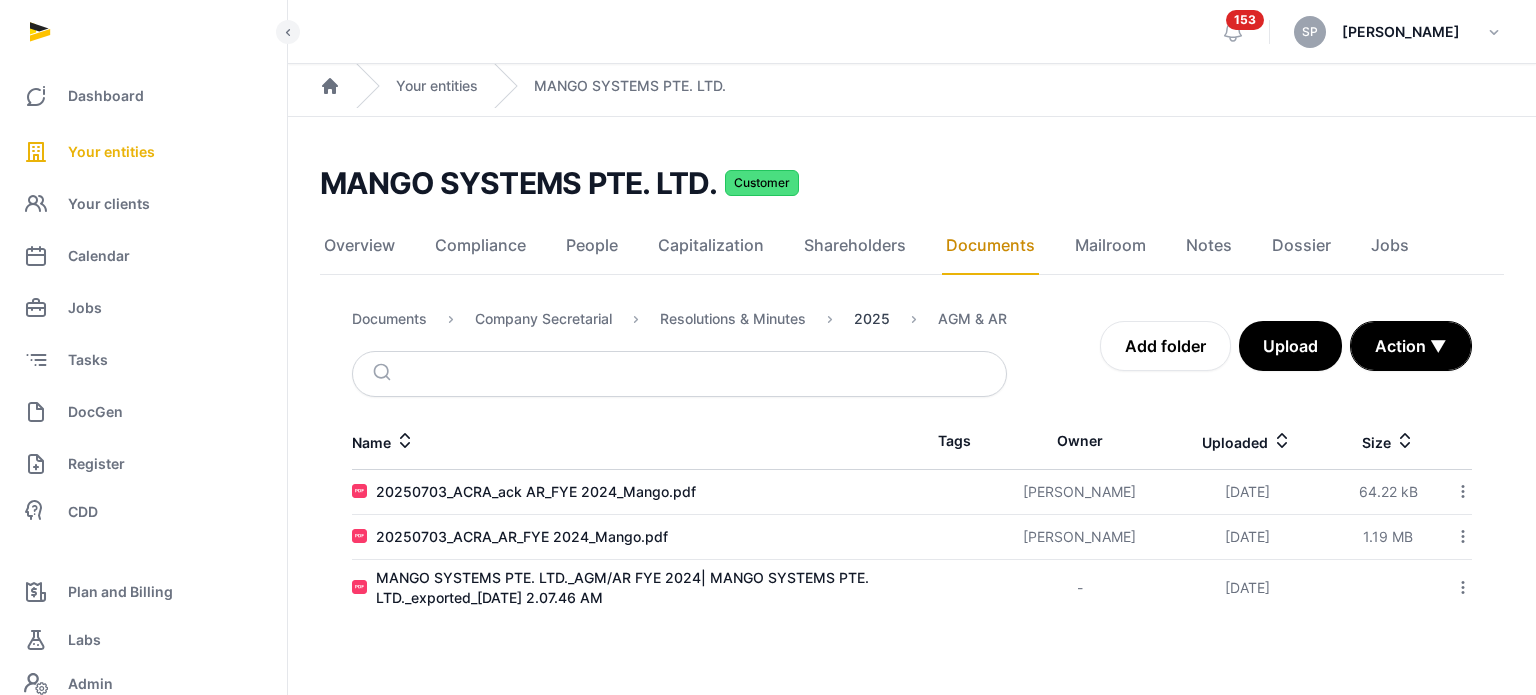 click on "2025" at bounding box center (872, 319) 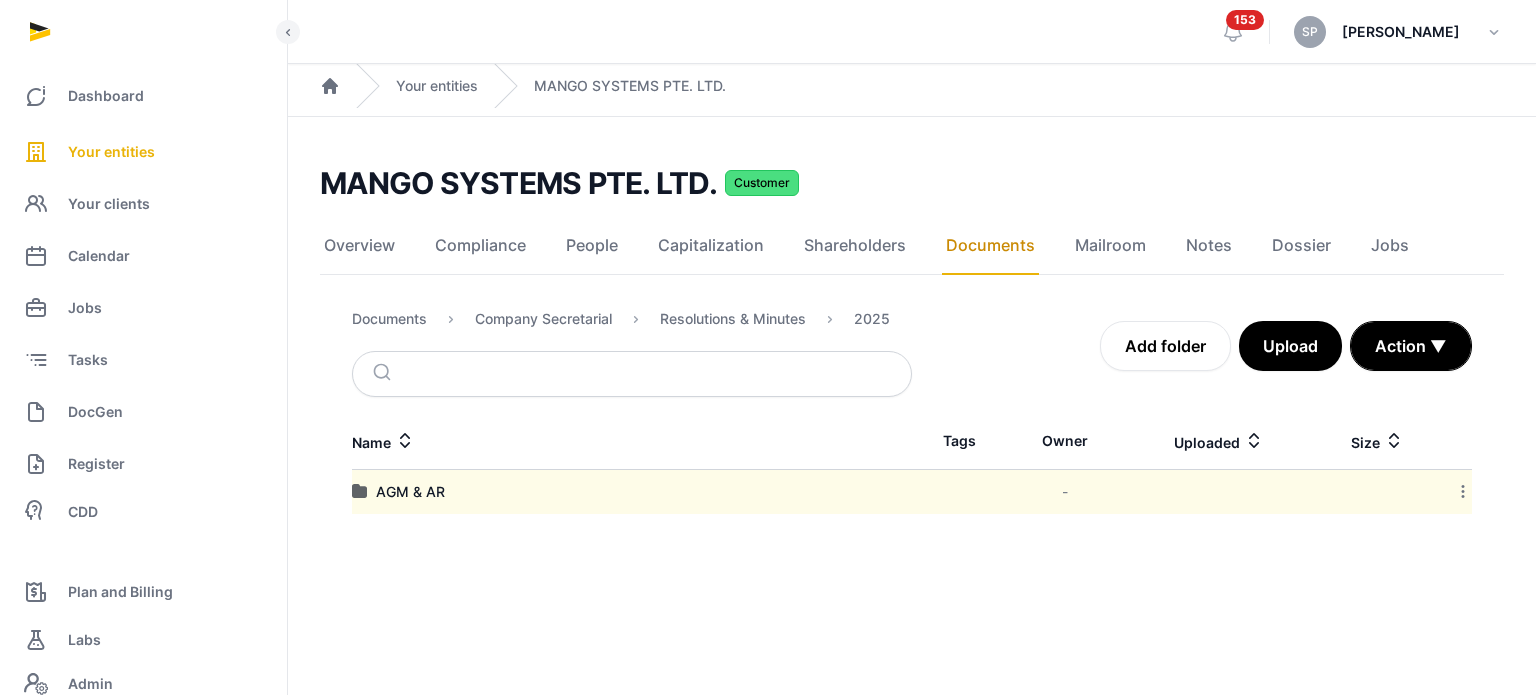 click 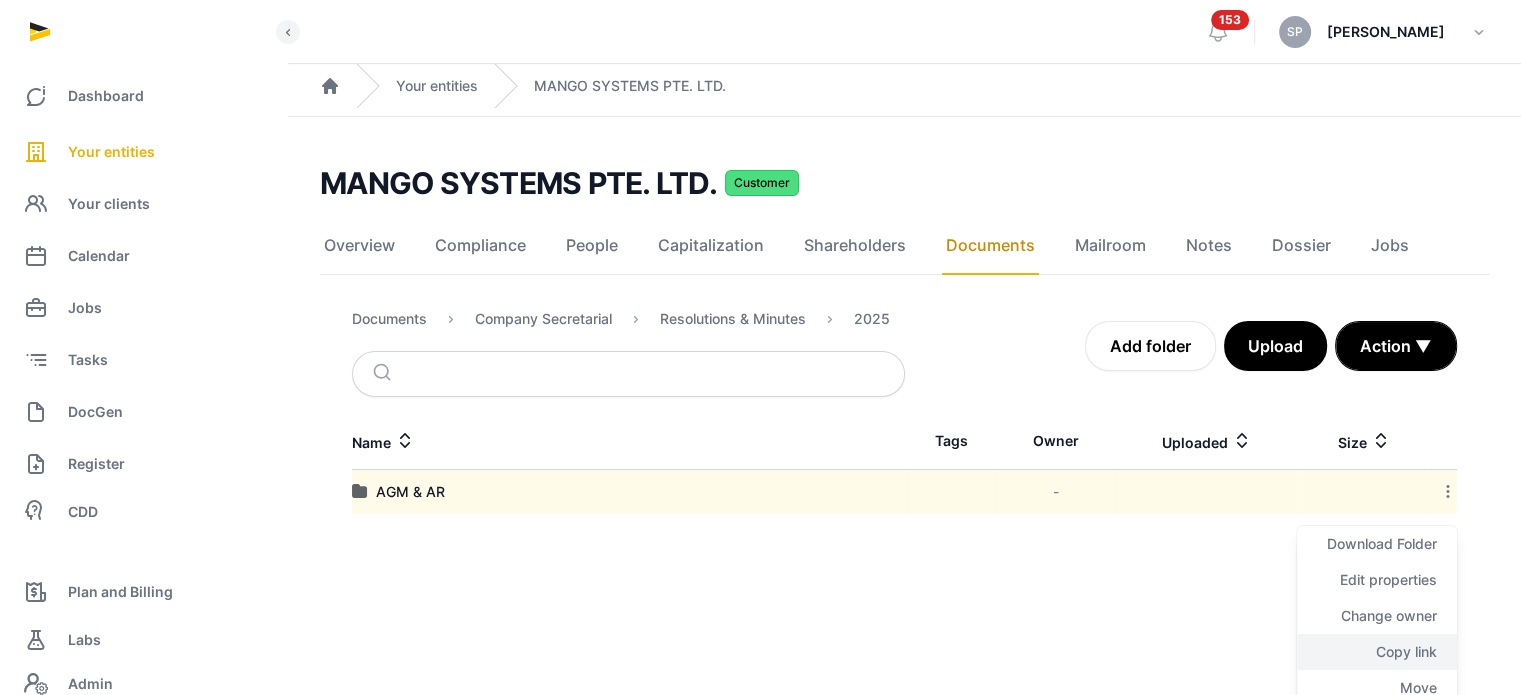 click on "Copy link" 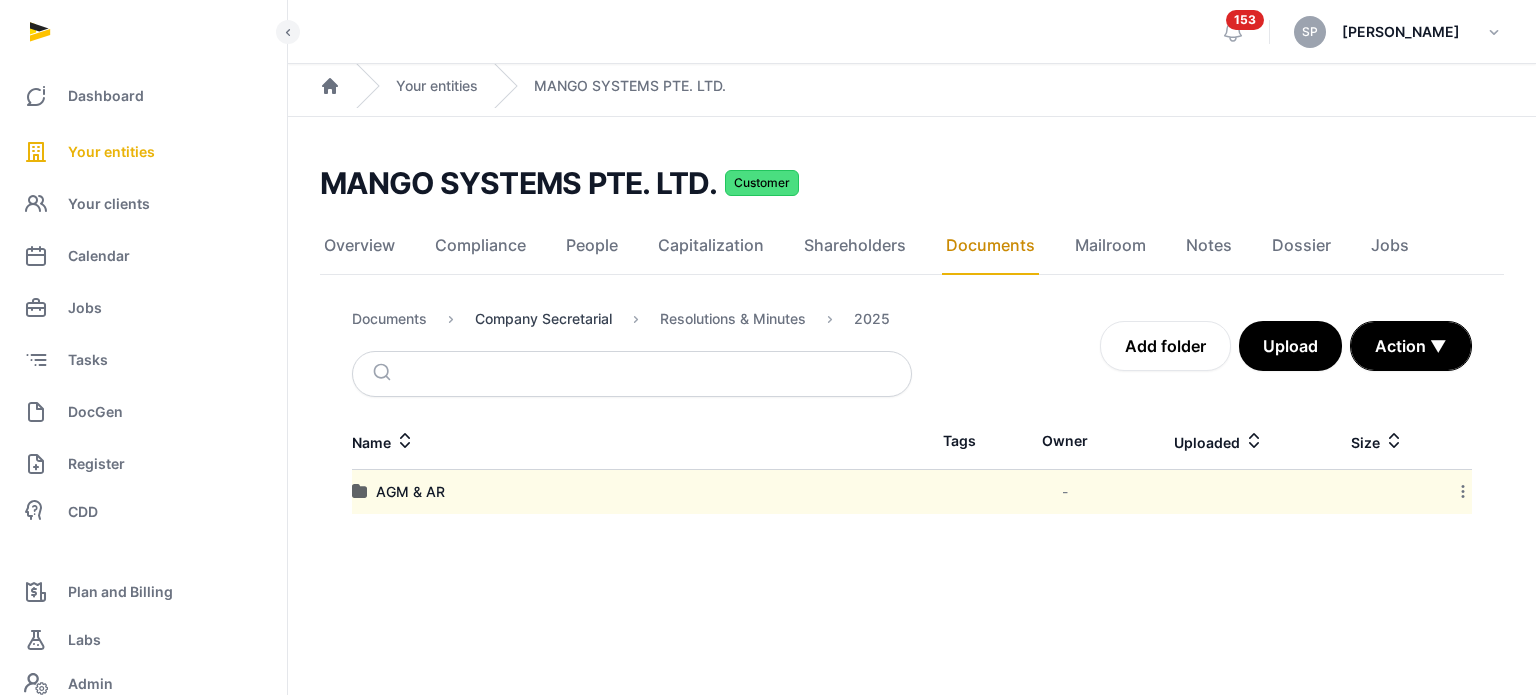 click on "Company Secretarial" at bounding box center [543, 319] 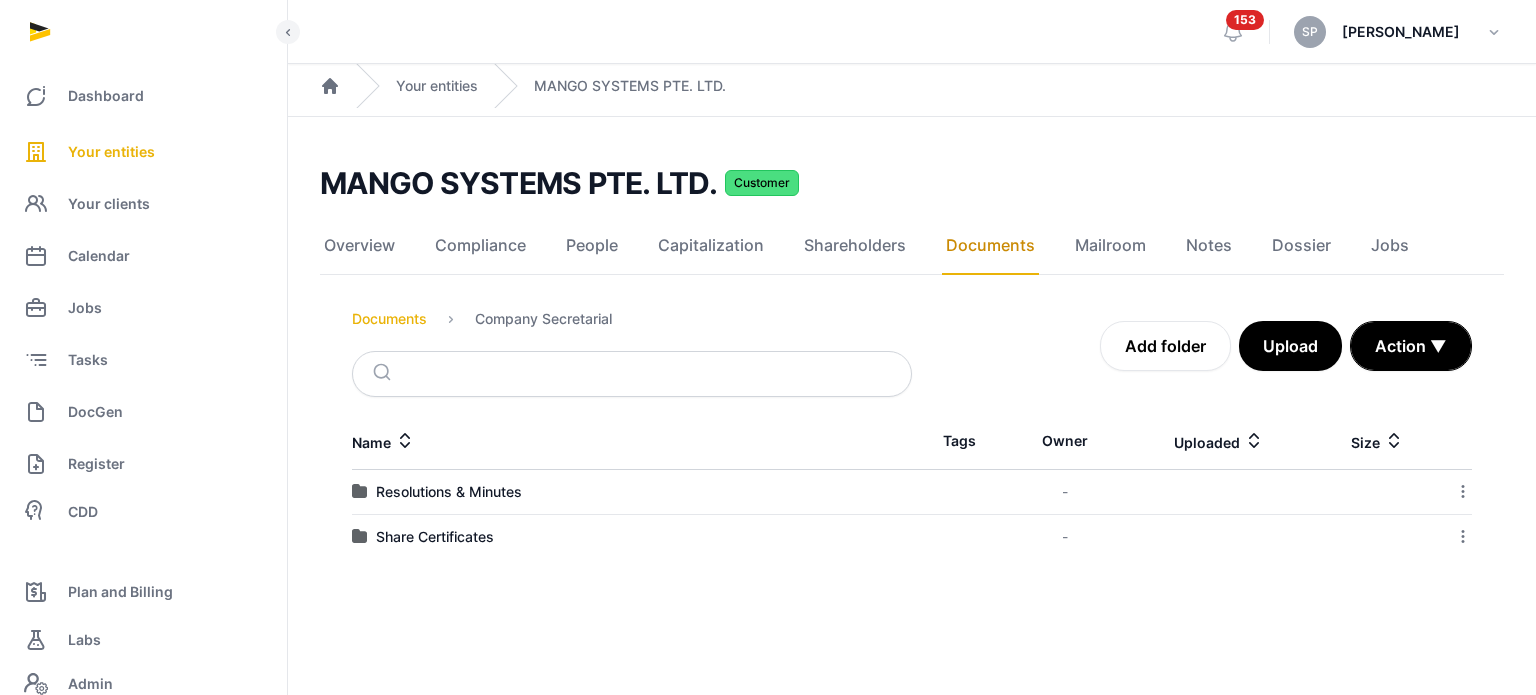 click on "Documents" at bounding box center [389, 319] 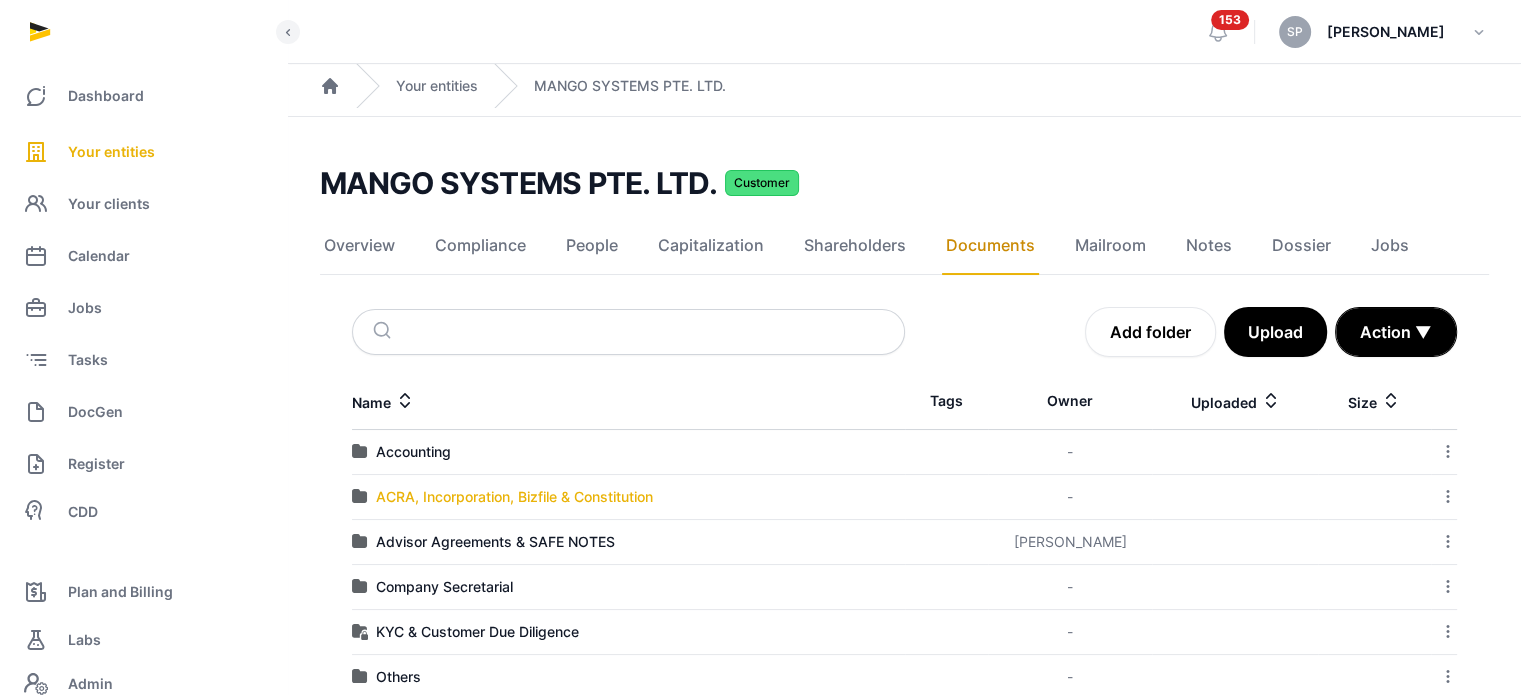 click on "ACRA, Incorporation, Bizfile & Constitution" at bounding box center (514, 497) 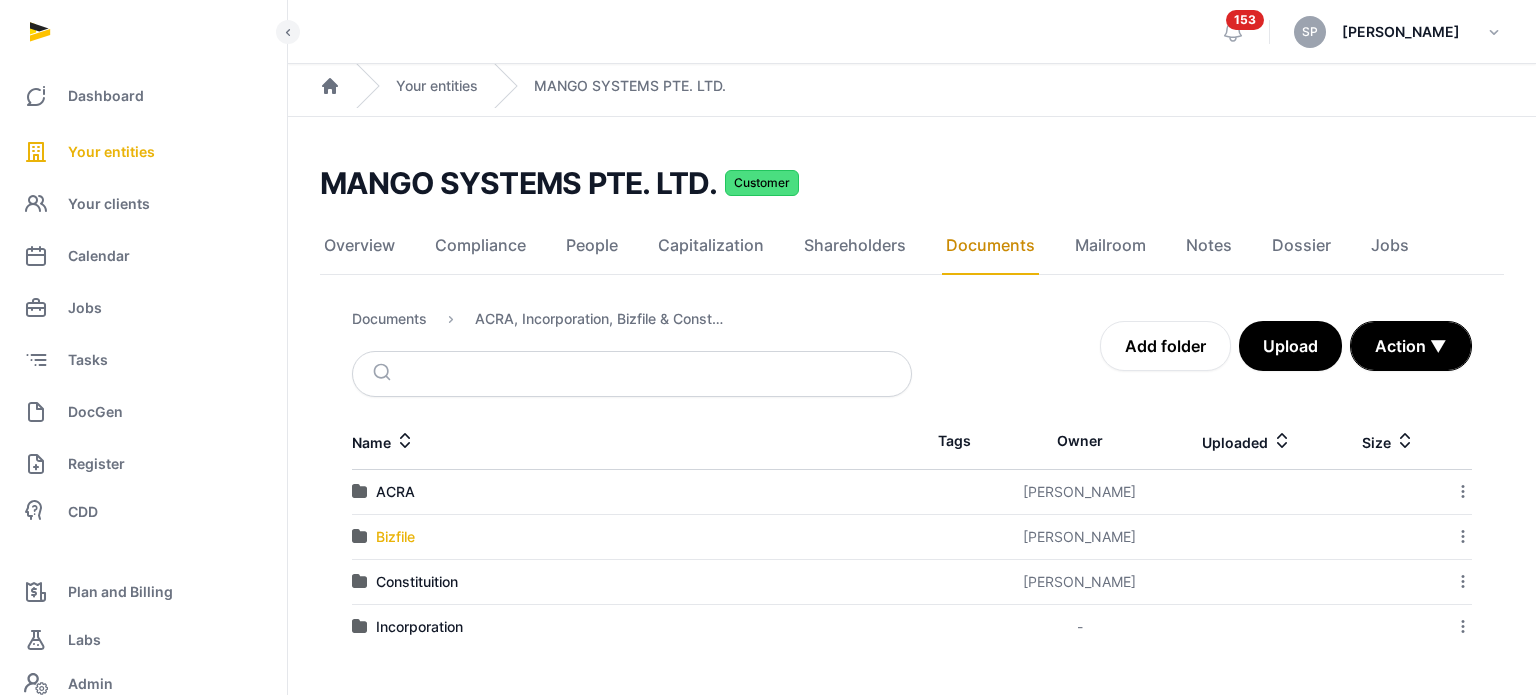 click on "Bizfile" at bounding box center [395, 537] 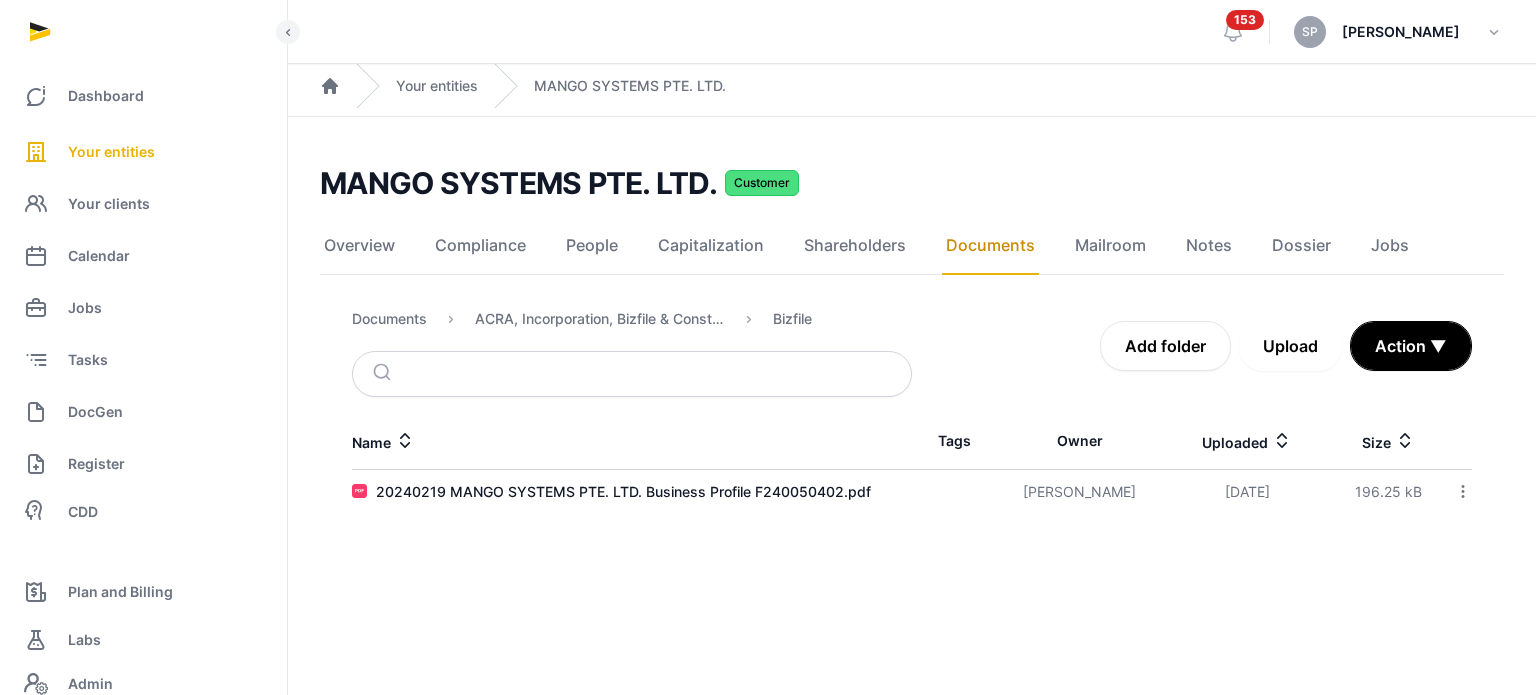 click on "Upload" at bounding box center [1290, 346] 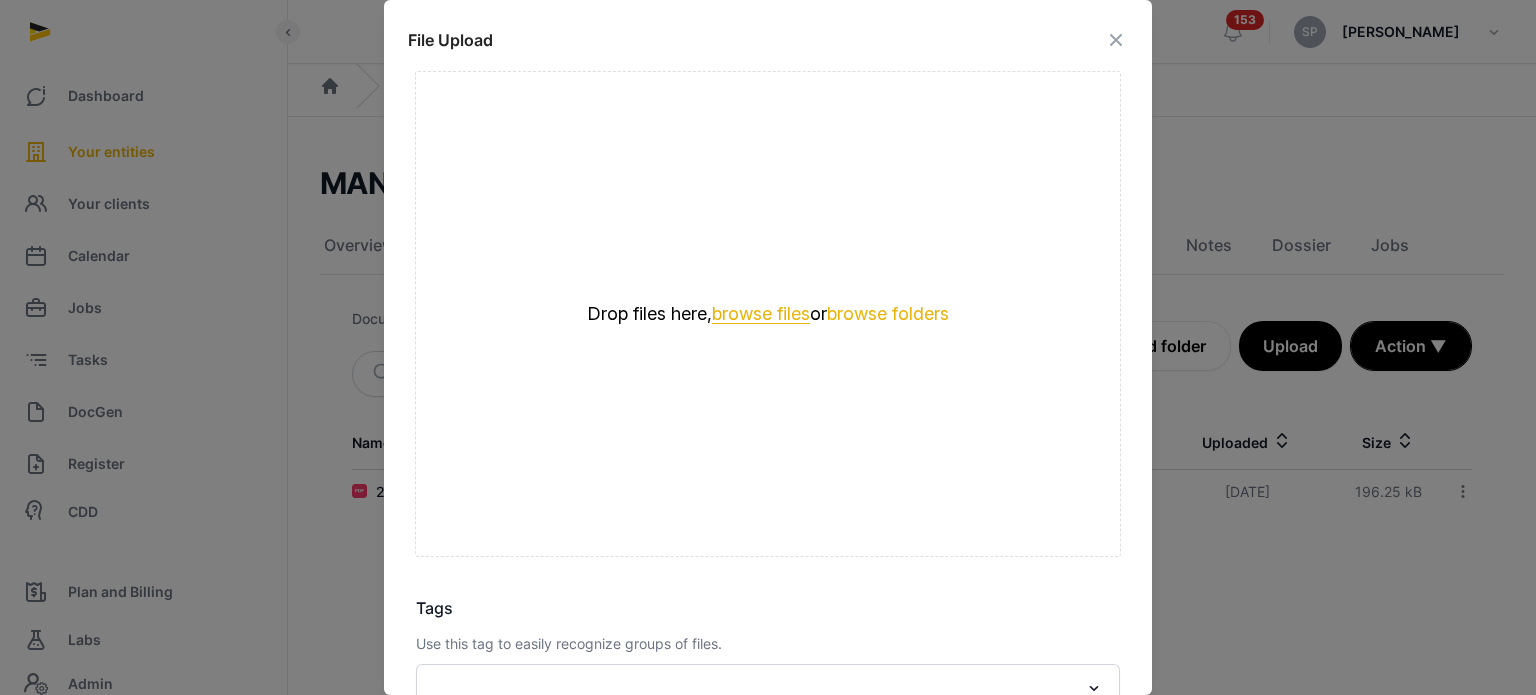 click on "browse files" at bounding box center (761, 314) 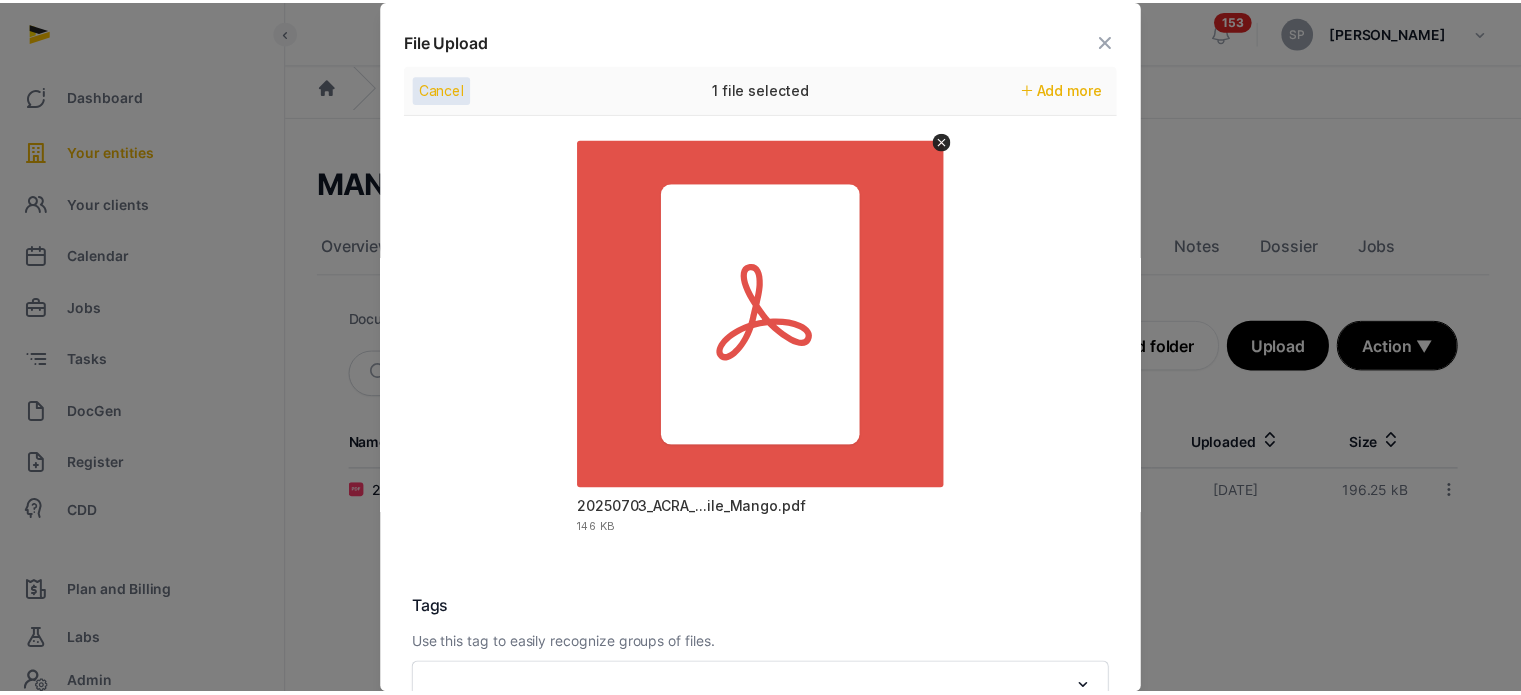 scroll, scrollTop: 282, scrollLeft: 0, axis: vertical 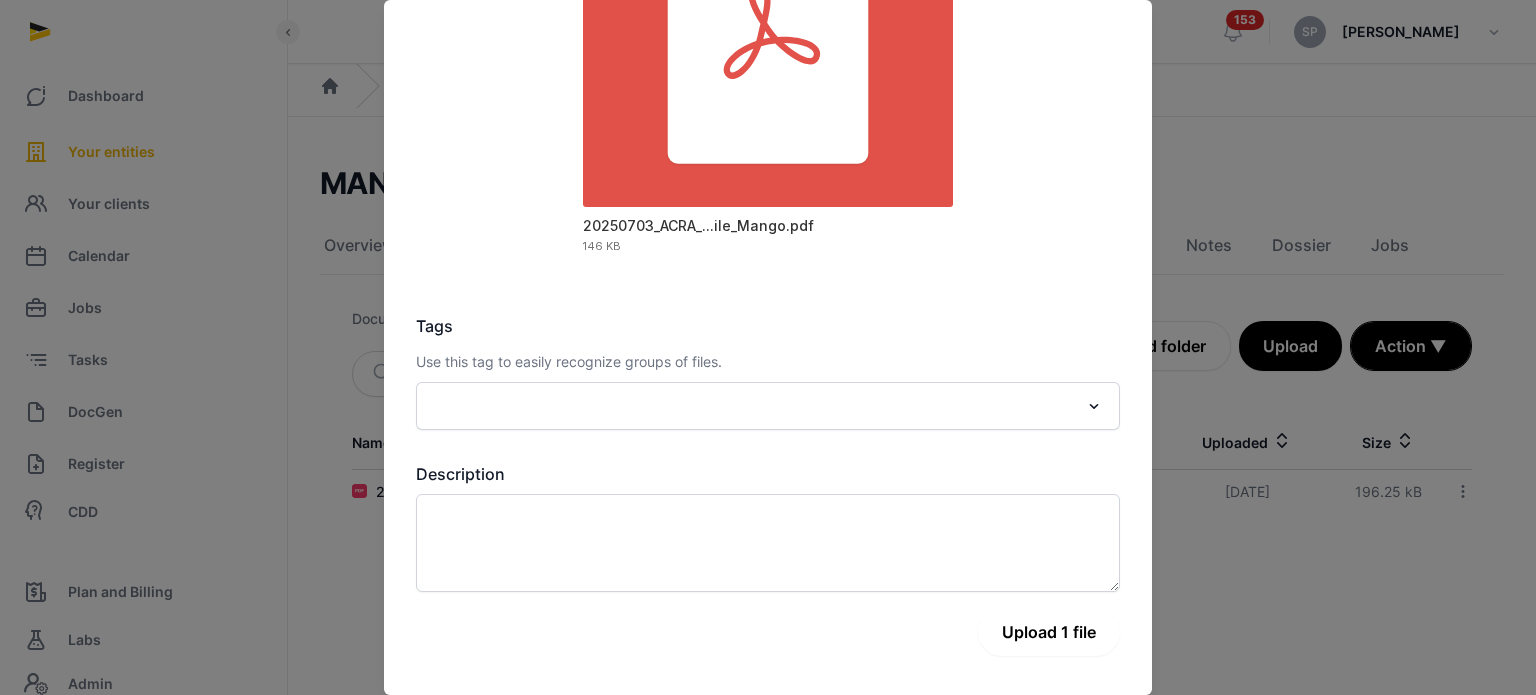 click on "Upload 1 file" at bounding box center (1049, 632) 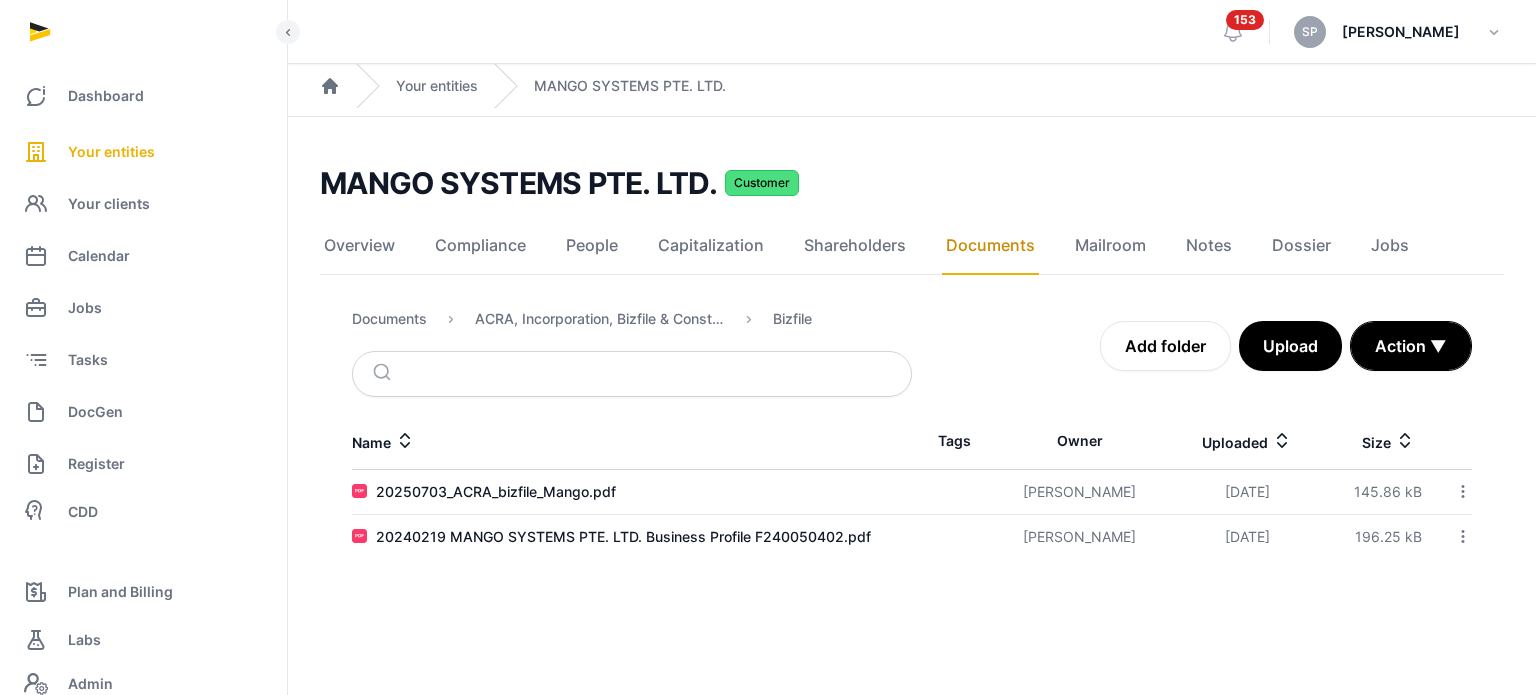 click 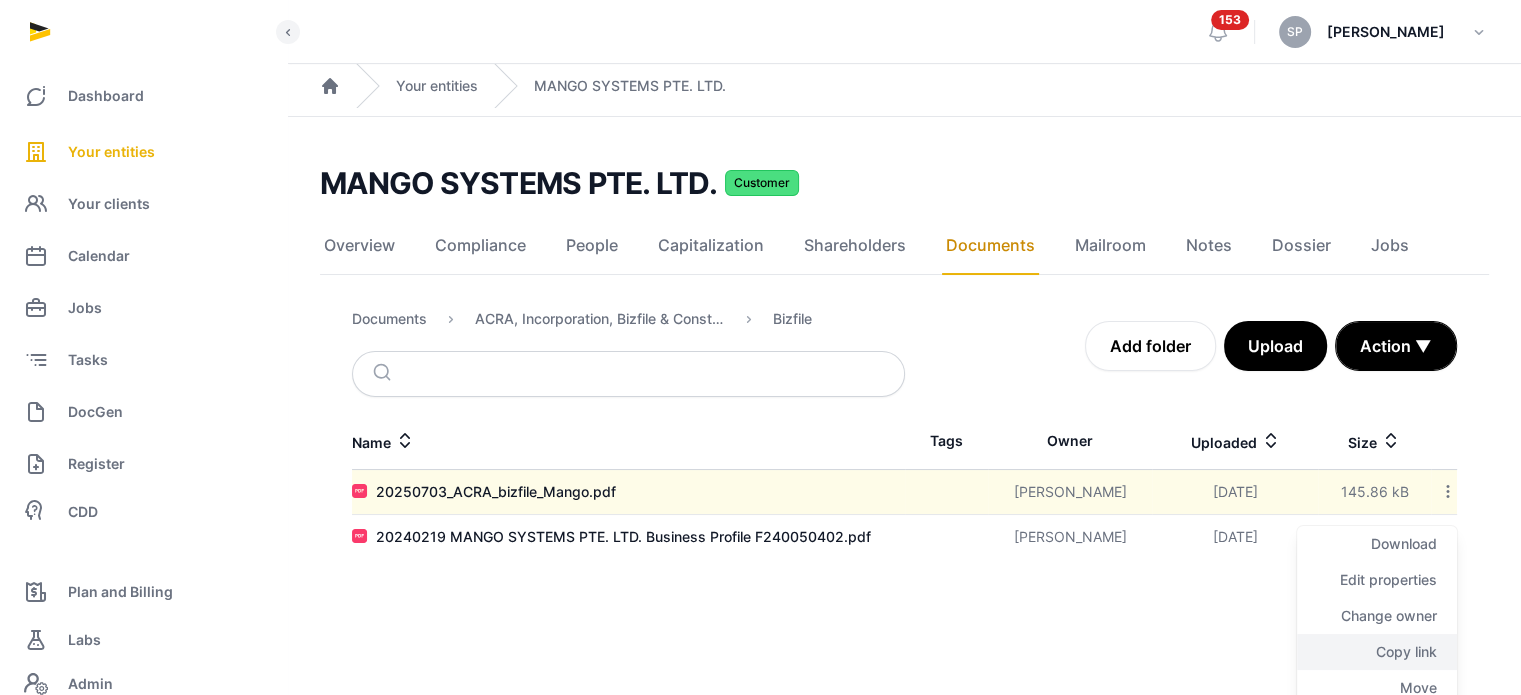 click on "Copy link" 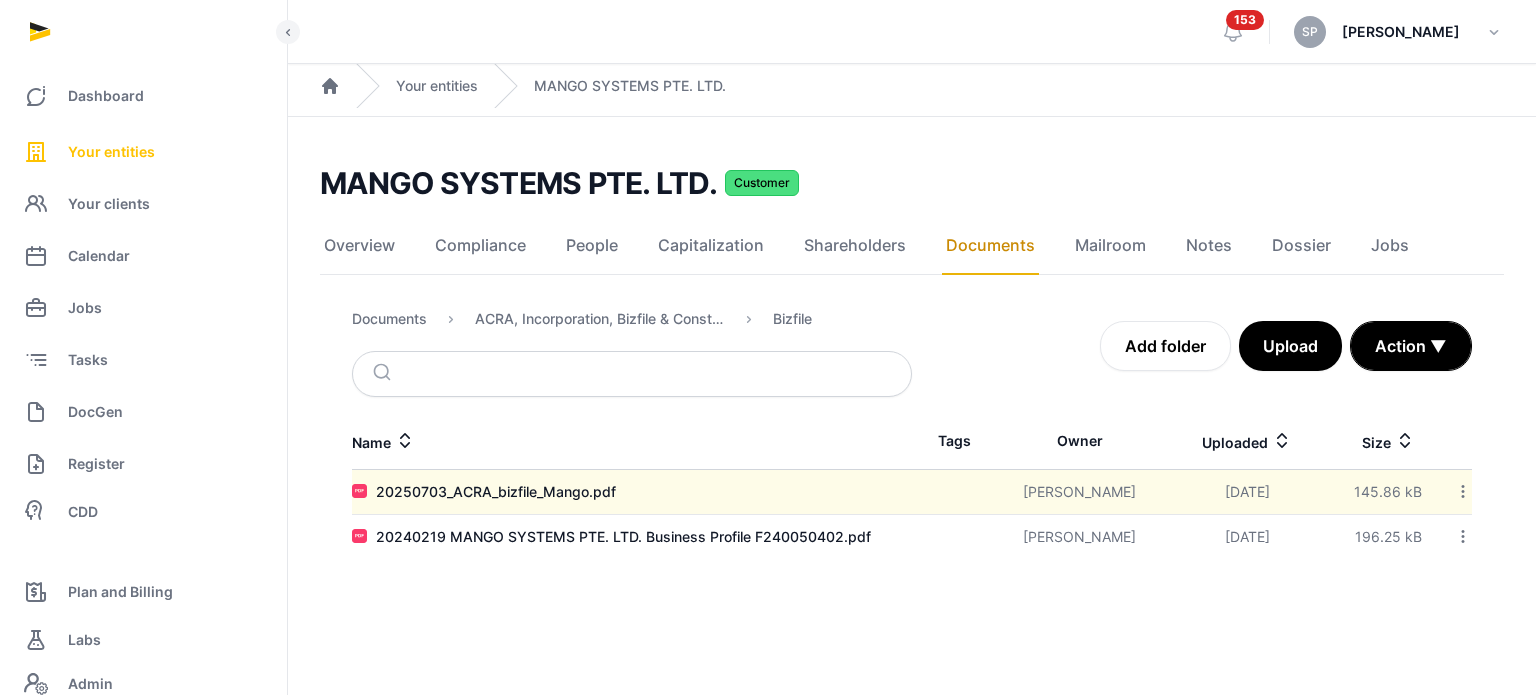 click on "Your entities" at bounding box center [143, 152] 